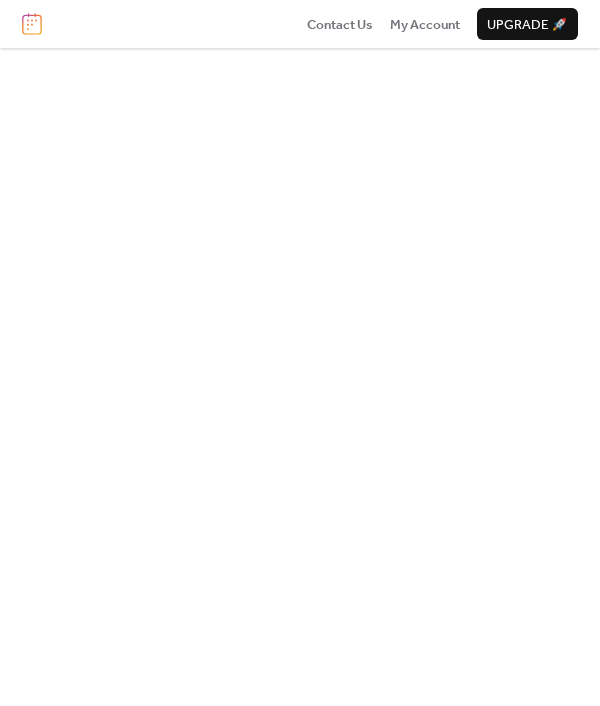 scroll, scrollTop: 0, scrollLeft: 0, axis: both 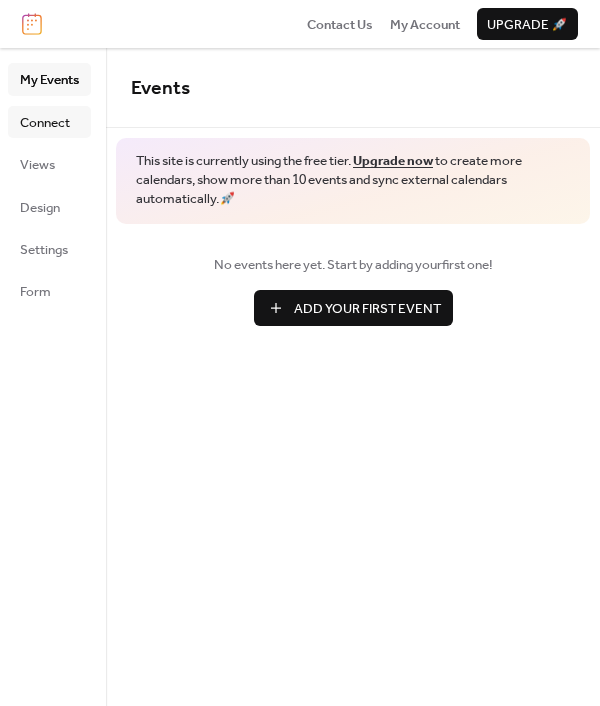 click on "Connect" at bounding box center [45, 123] 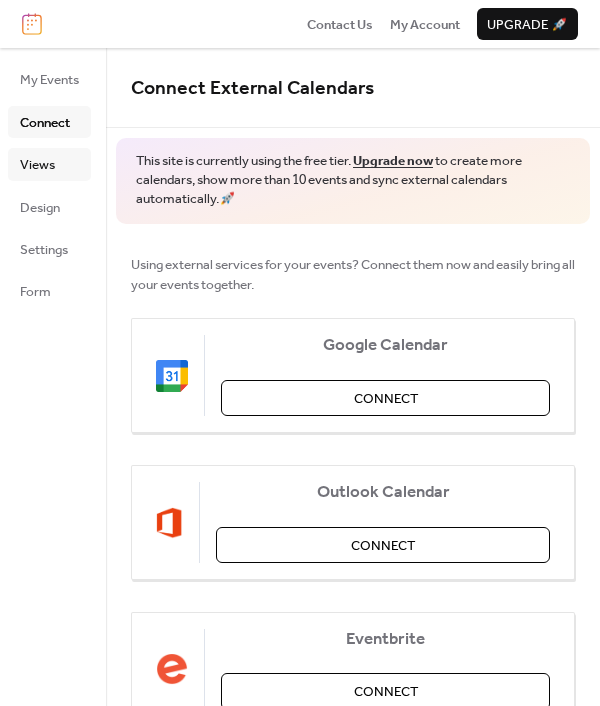 click on "Views" at bounding box center [49, 164] 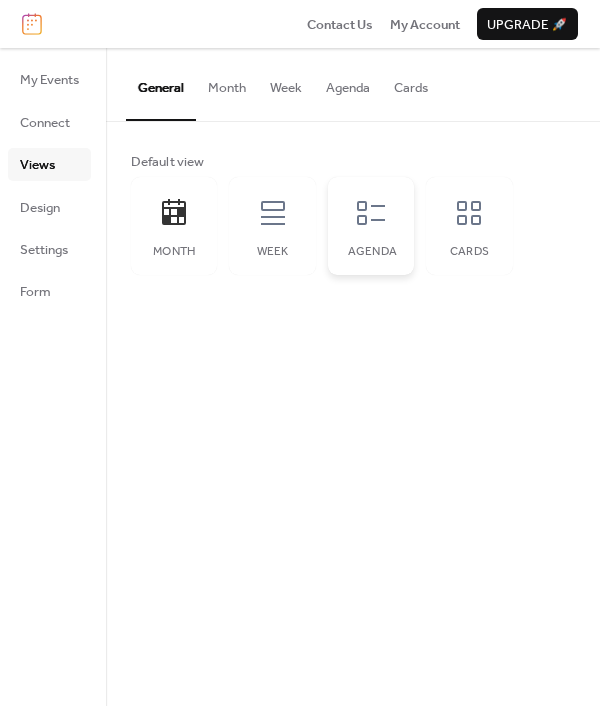 click 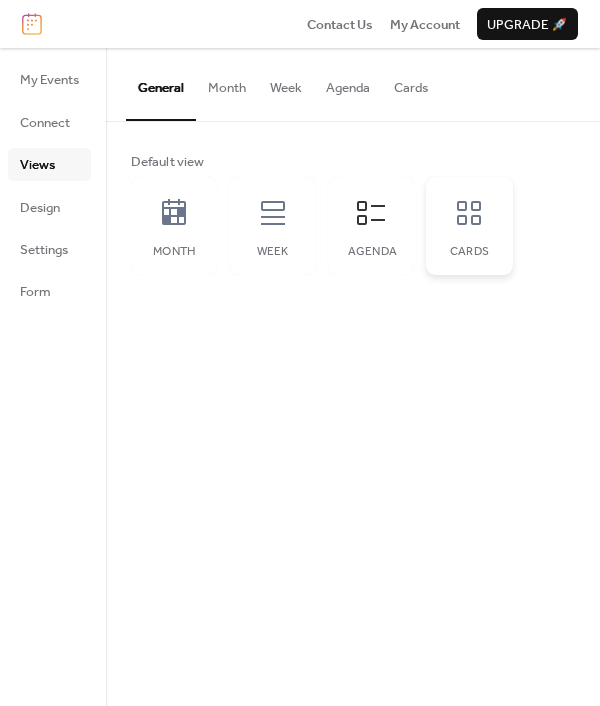 click on "Cards" at bounding box center (469, 252) 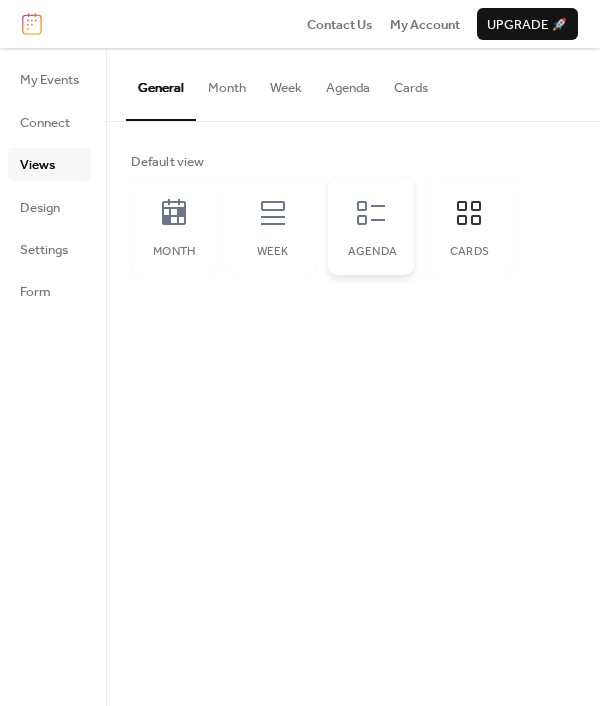click on "Agenda" at bounding box center (371, 252) 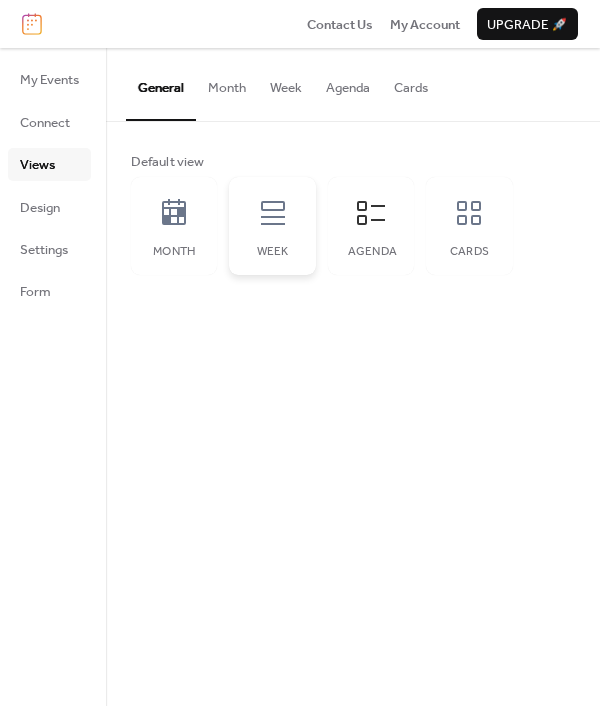 click on "Week" at bounding box center [272, 252] 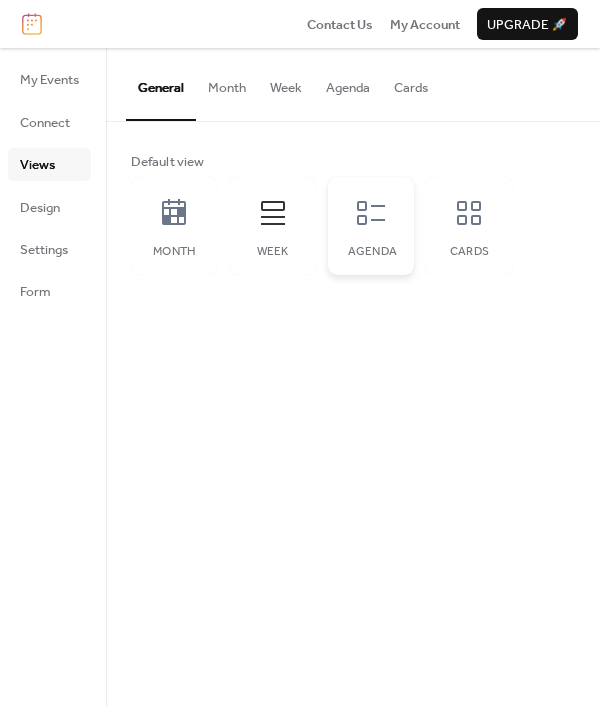 click on "Agenda" at bounding box center [371, 252] 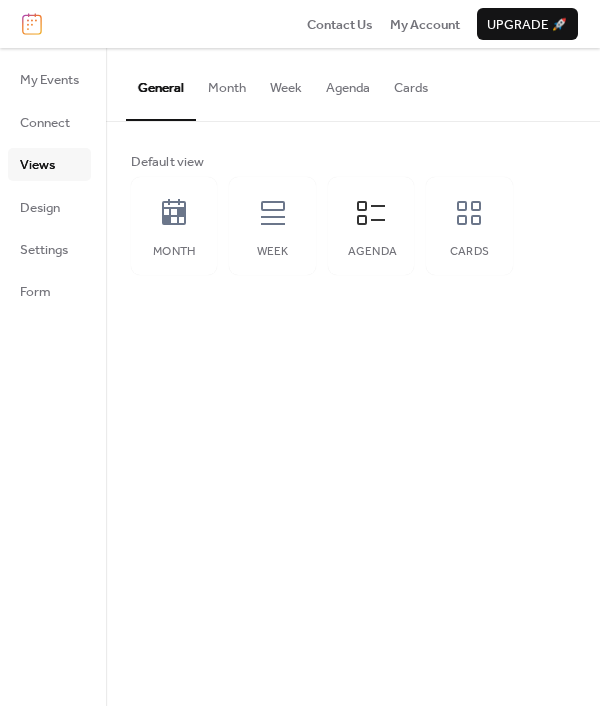 click on "Month" at bounding box center (227, 83) 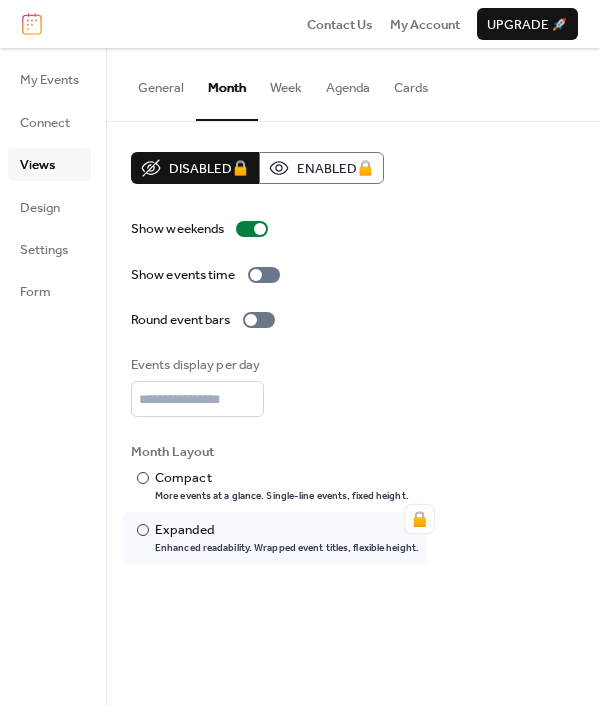 click on "Agenda" at bounding box center [348, 83] 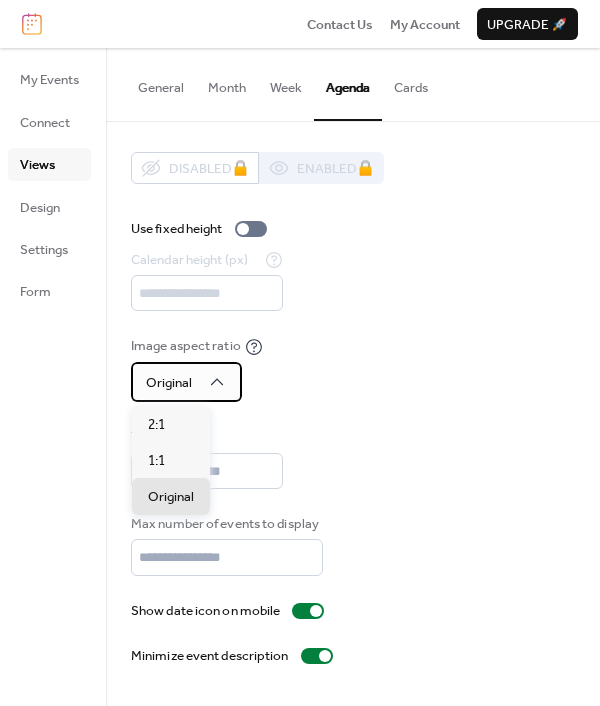 click 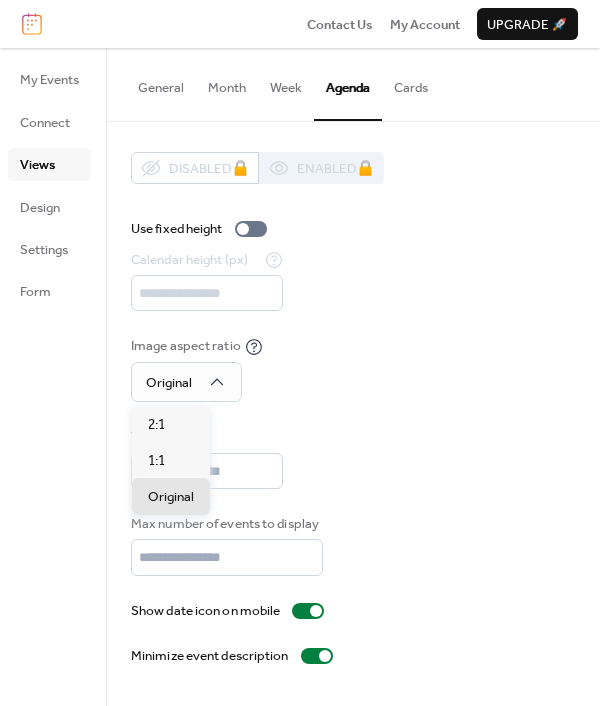 click on "Disabled  🔒 Enabled  🔒 Use fixed height Calendar height (px) *** Image aspect ratio Original Title Max number of events to display ** Show date icon on mobile Minimize event description" at bounding box center [353, 409] 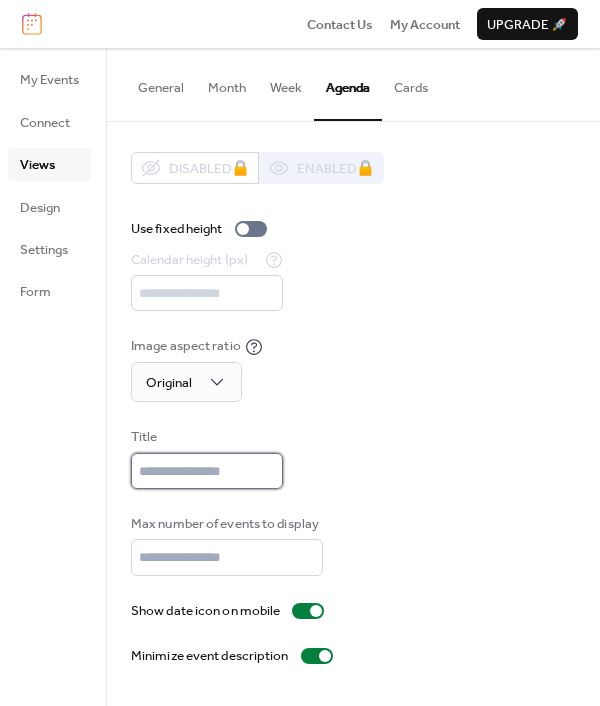 click at bounding box center [207, 471] 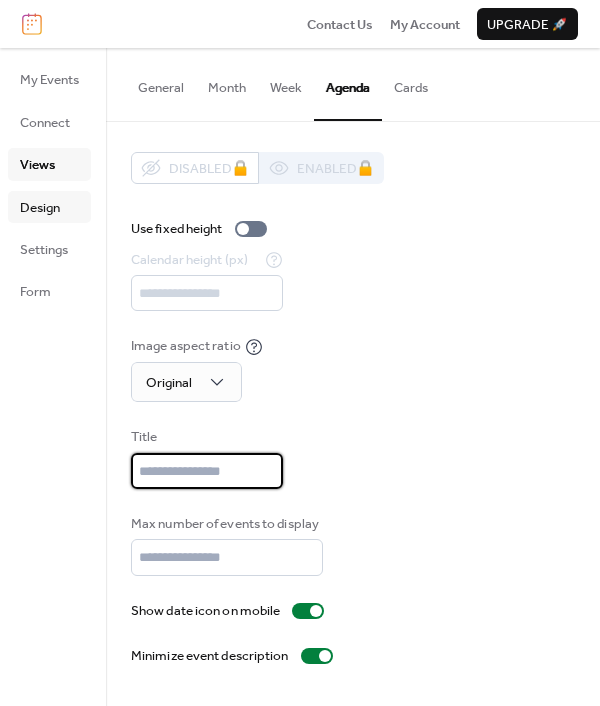 click on "Design" at bounding box center [49, 207] 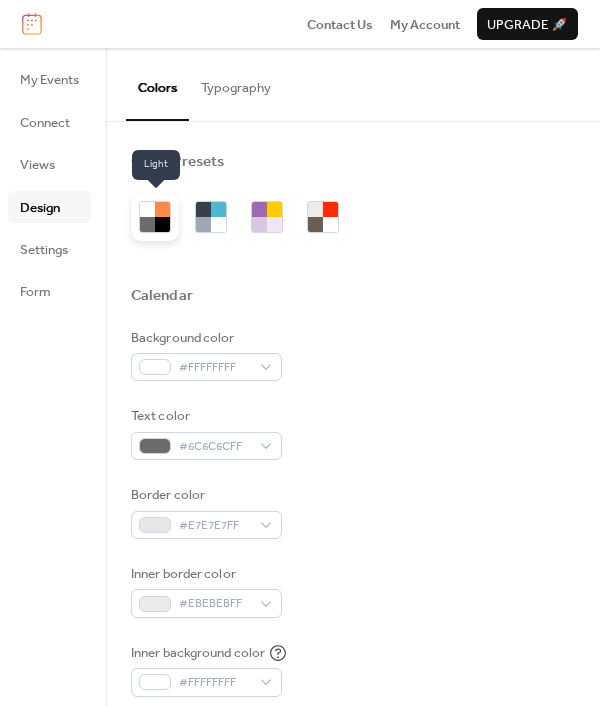 click at bounding box center (147, 224) 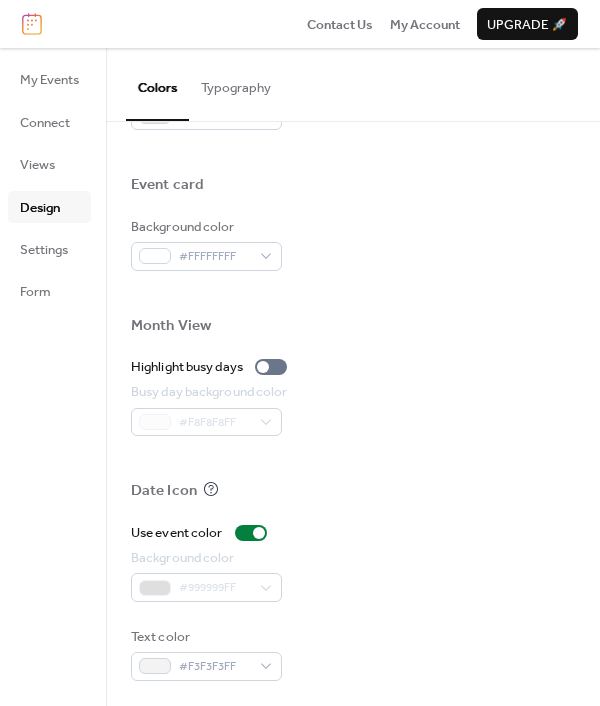 scroll, scrollTop: 945, scrollLeft: 0, axis: vertical 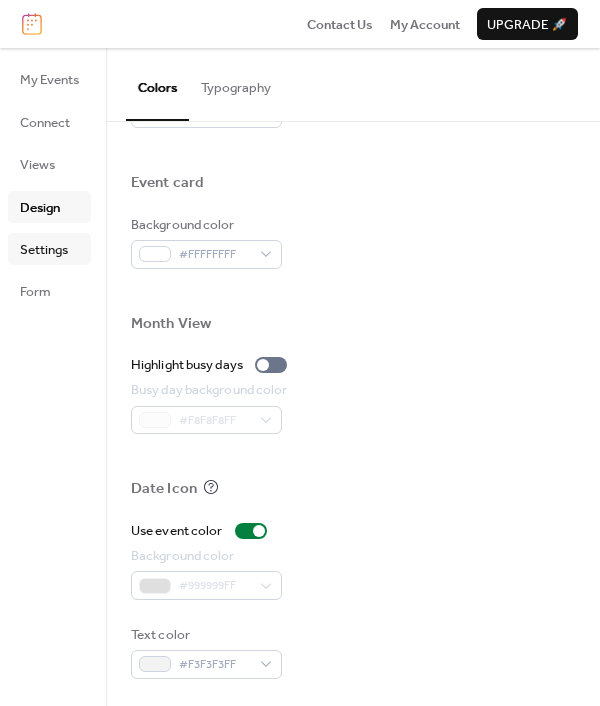 click on "Settings" at bounding box center (44, 250) 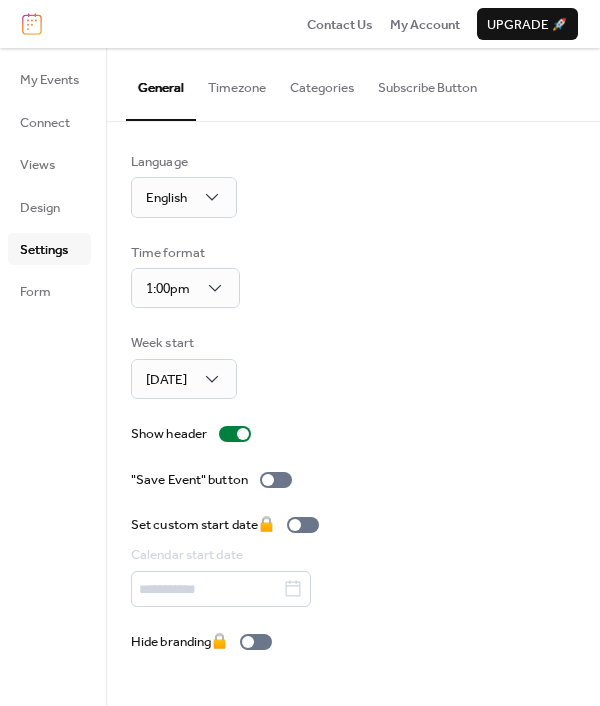 click on "Timezone" at bounding box center [237, 83] 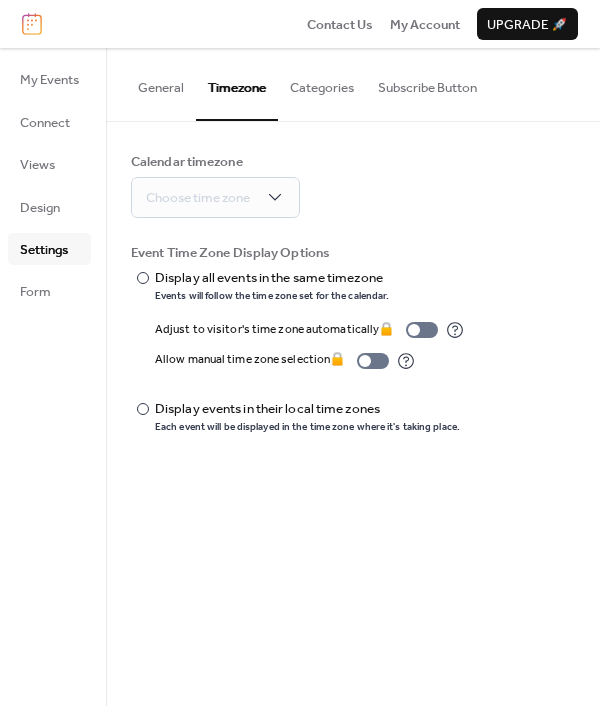click on "Categories" at bounding box center [322, 83] 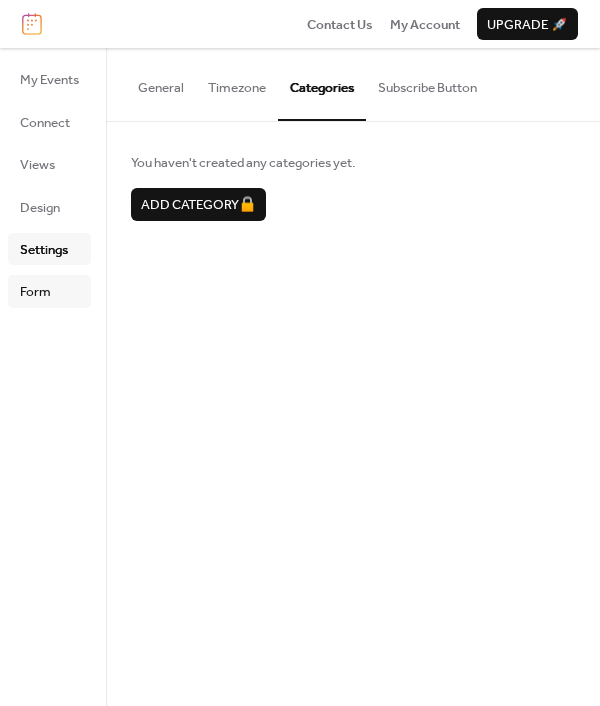 click on "Form" at bounding box center (49, 291) 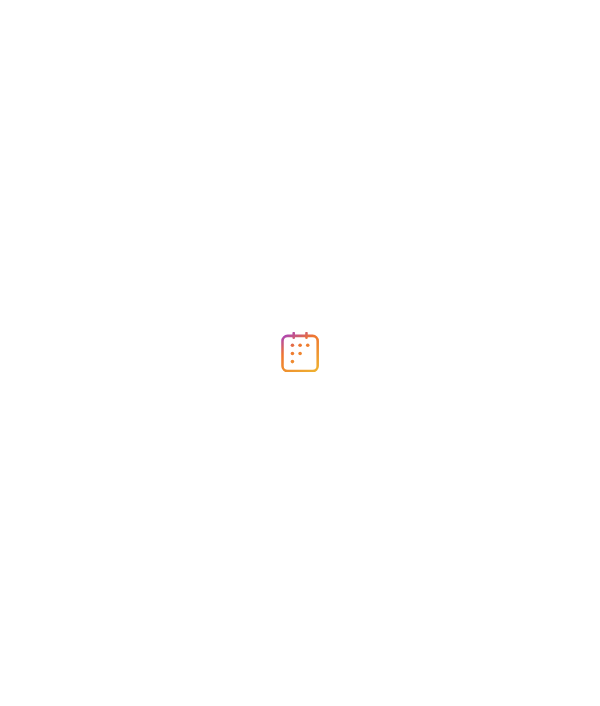 scroll, scrollTop: 0, scrollLeft: 0, axis: both 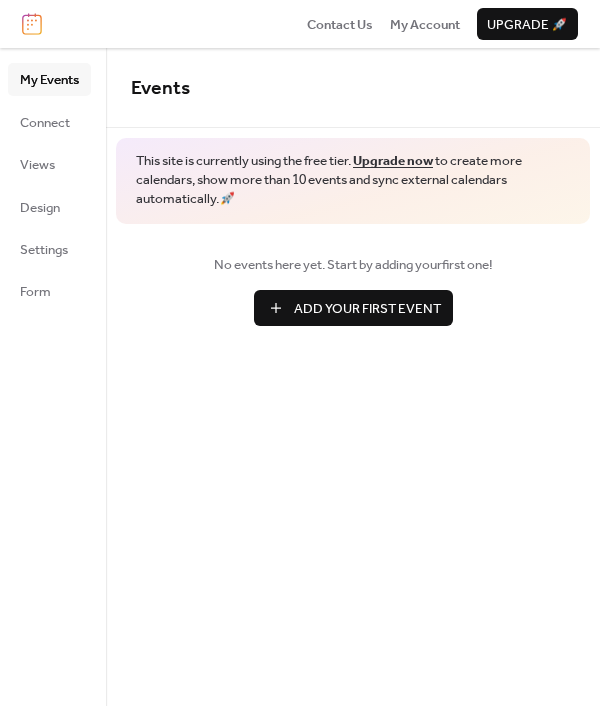 click on "Add Your First Event" at bounding box center [367, 309] 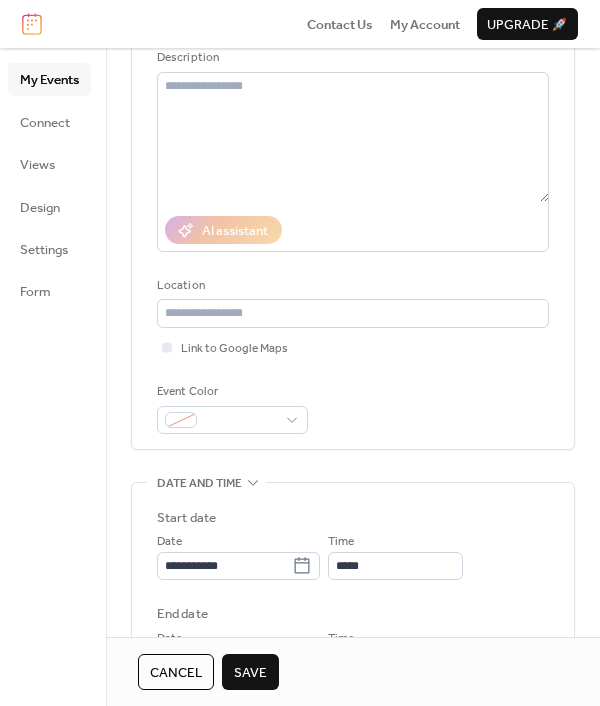scroll, scrollTop: 200, scrollLeft: 0, axis: vertical 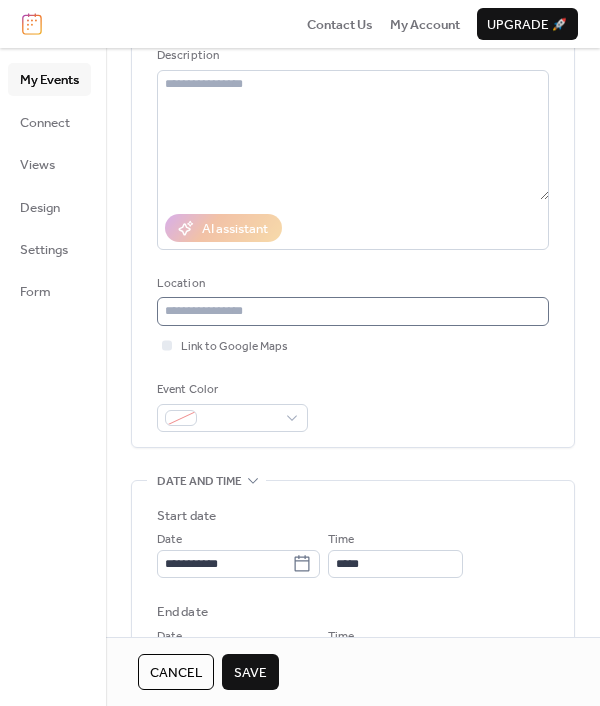 type on "**********" 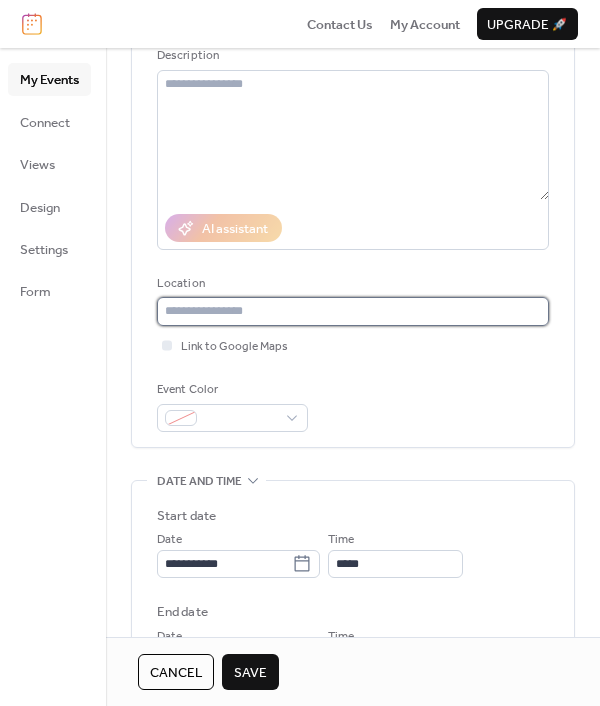 click at bounding box center (353, 311) 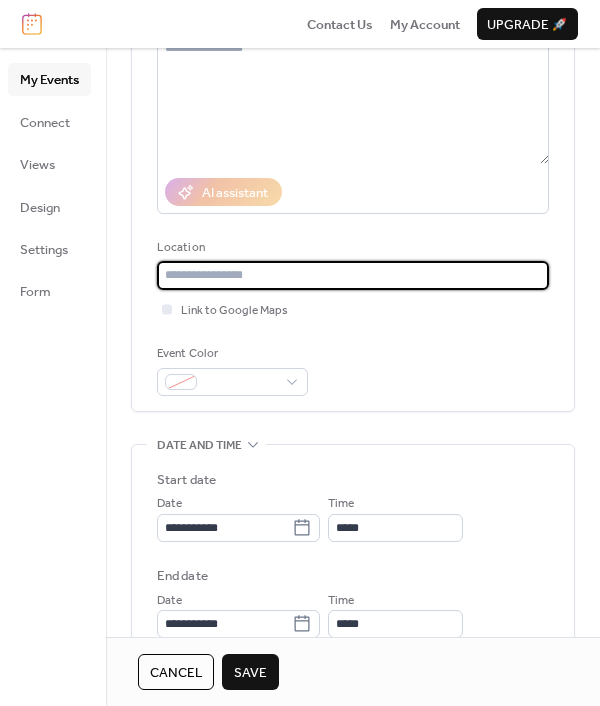 scroll, scrollTop: 300, scrollLeft: 0, axis: vertical 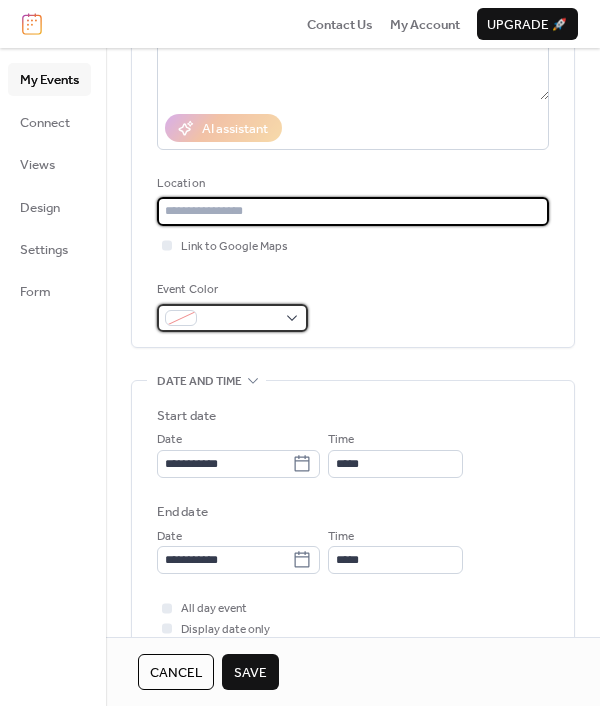 click at bounding box center (240, 319) 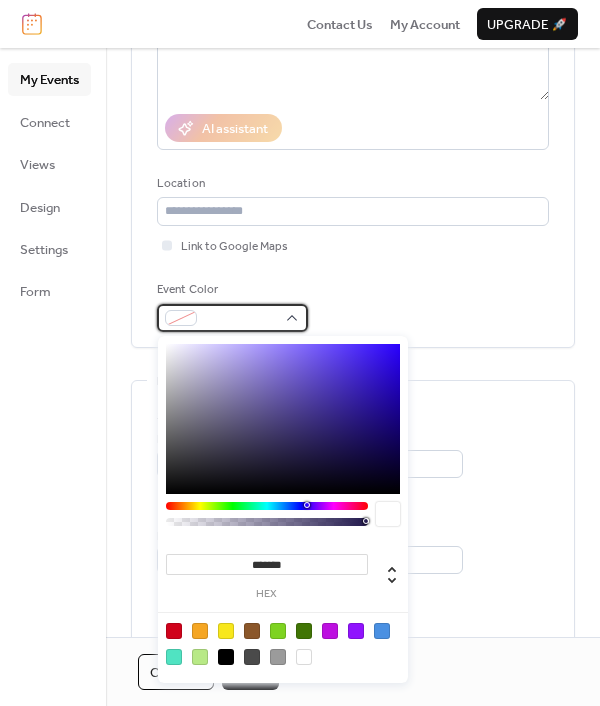 click at bounding box center (240, 319) 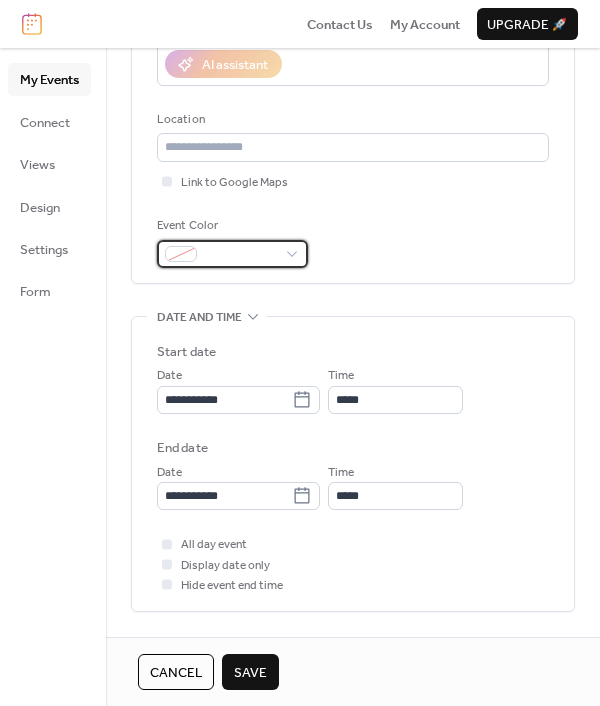 scroll, scrollTop: 400, scrollLeft: 0, axis: vertical 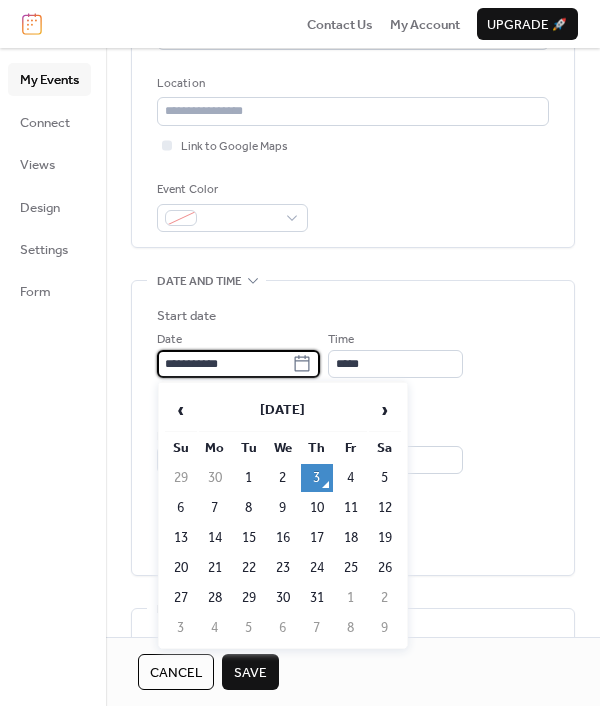 click on "**********" at bounding box center [224, 364] 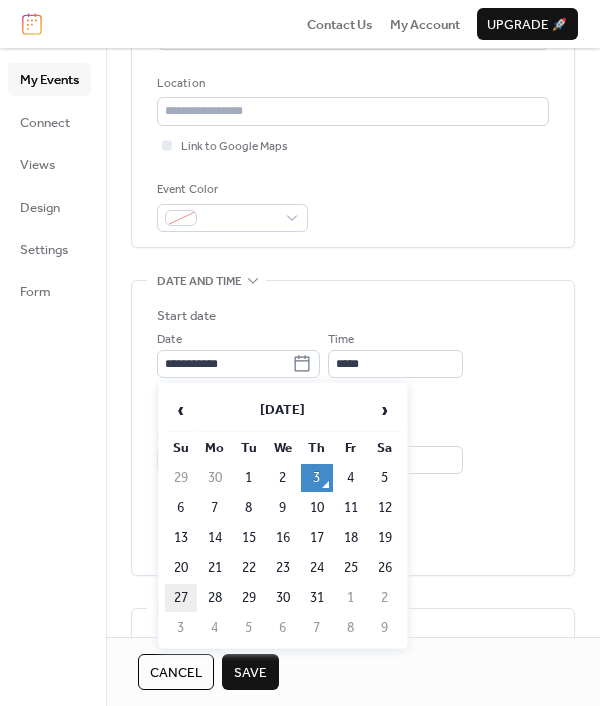 click on "27" at bounding box center (181, 598) 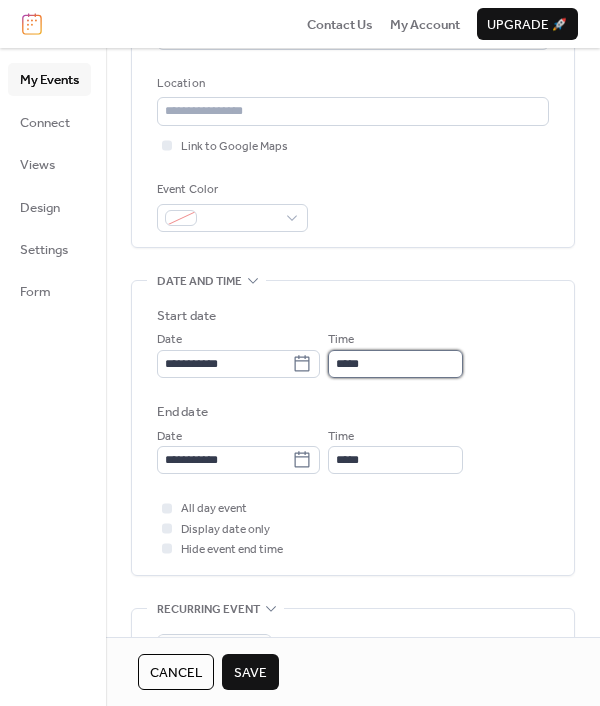click on "*****" at bounding box center [395, 364] 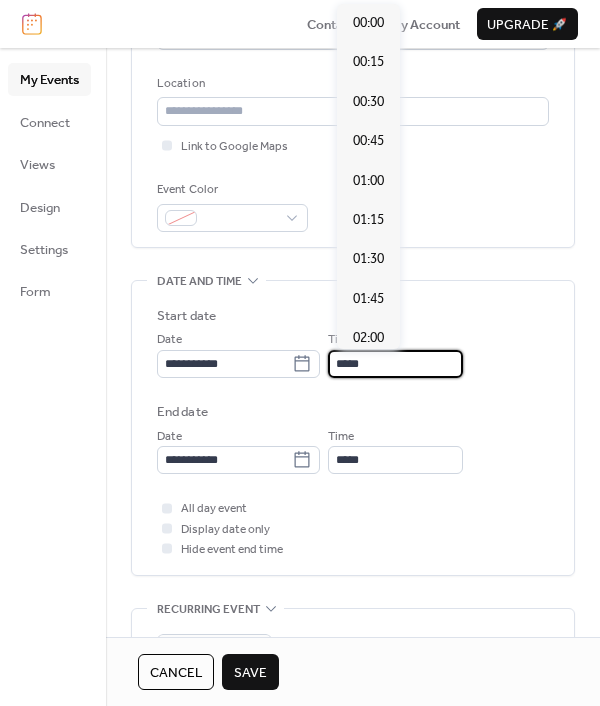 scroll, scrollTop: 1904, scrollLeft: 0, axis: vertical 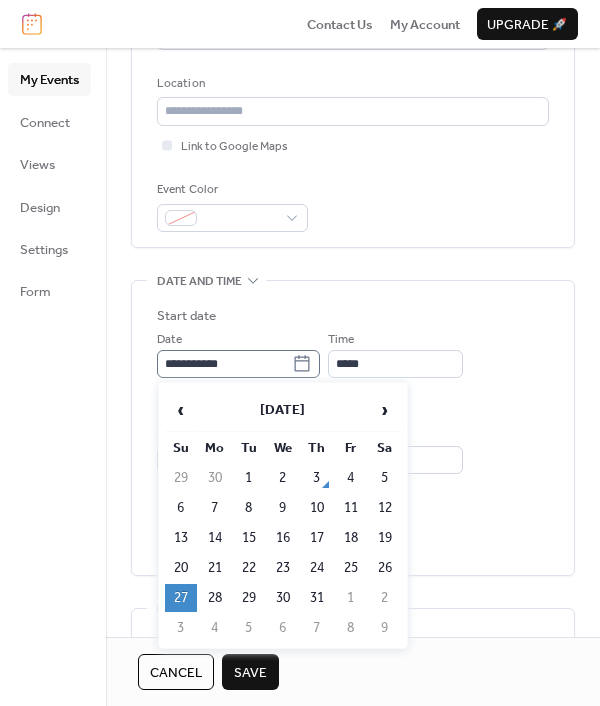 click 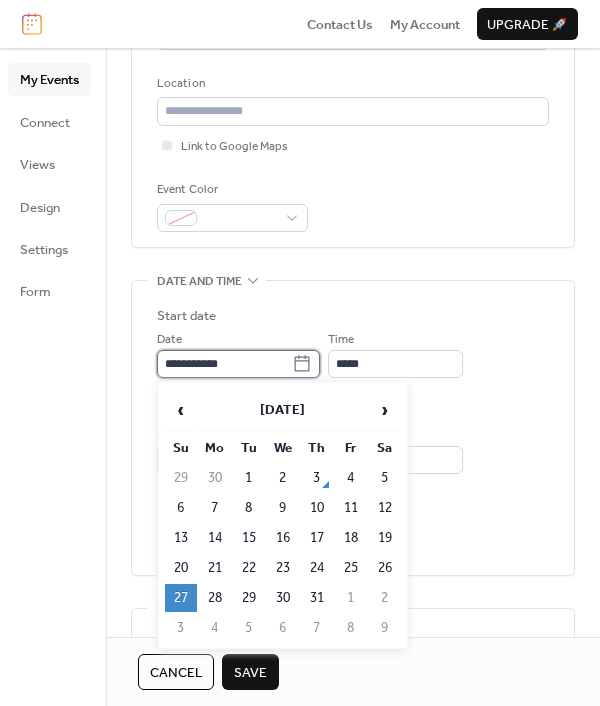 click on "**********" at bounding box center [224, 364] 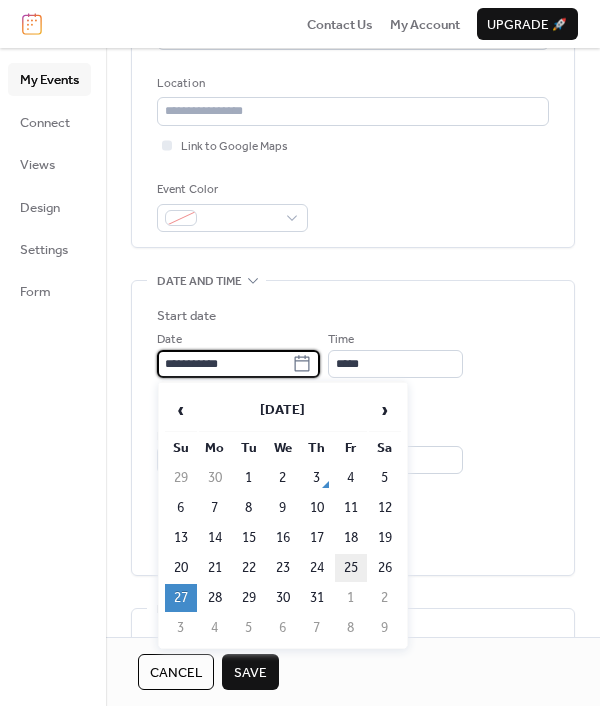 click on "25" at bounding box center (351, 568) 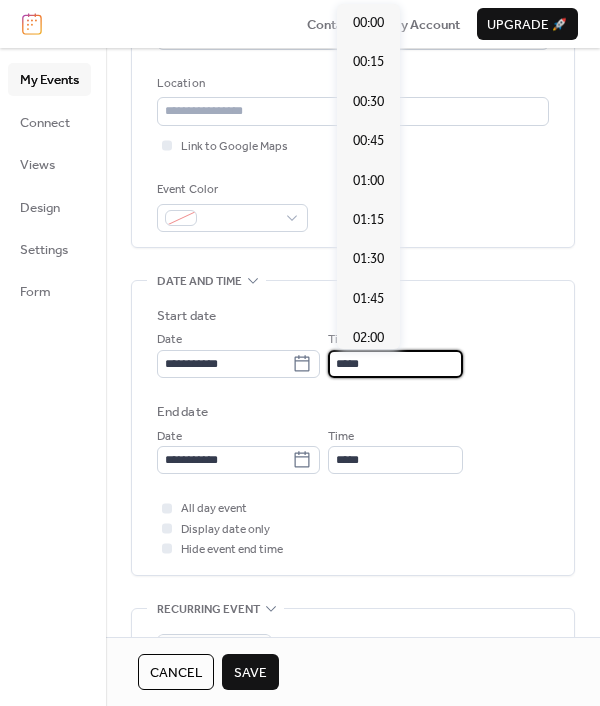 click on "*****" at bounding box center [395, 364] 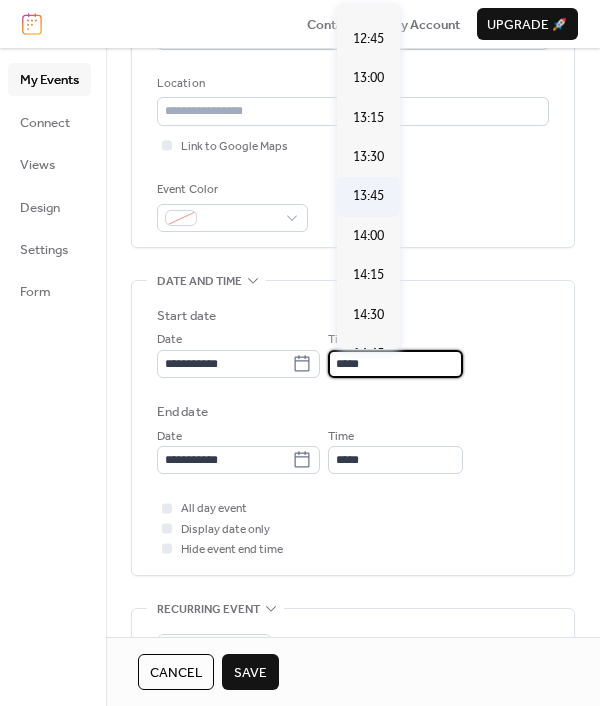 scroll, scrollTop: 2104, scrollLeft: 0, axis: vertical 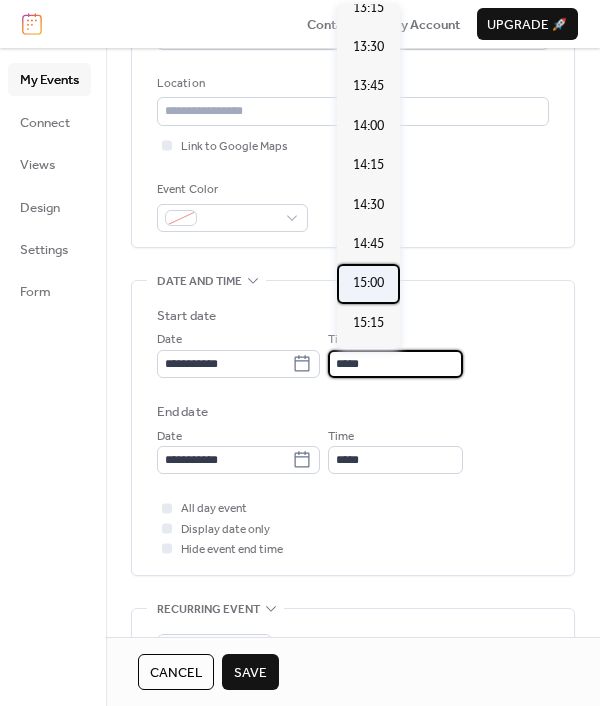 click on "15:00" at bounding box center [368, 283] 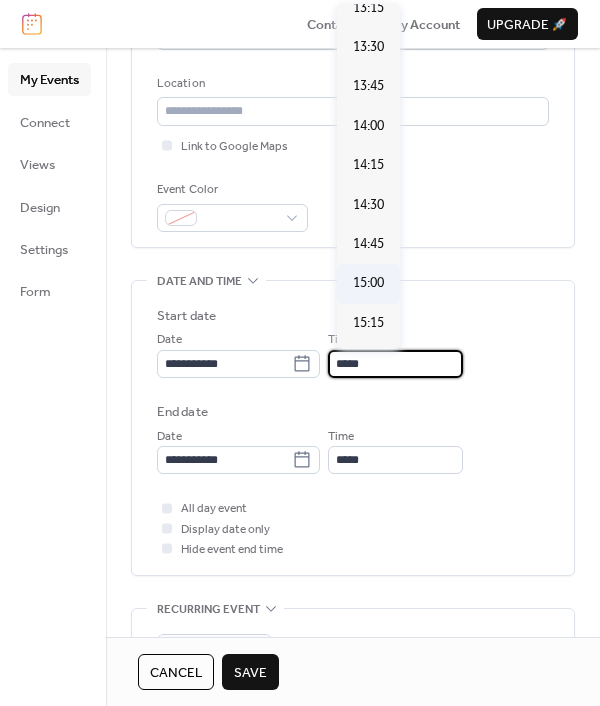 type on "*****" 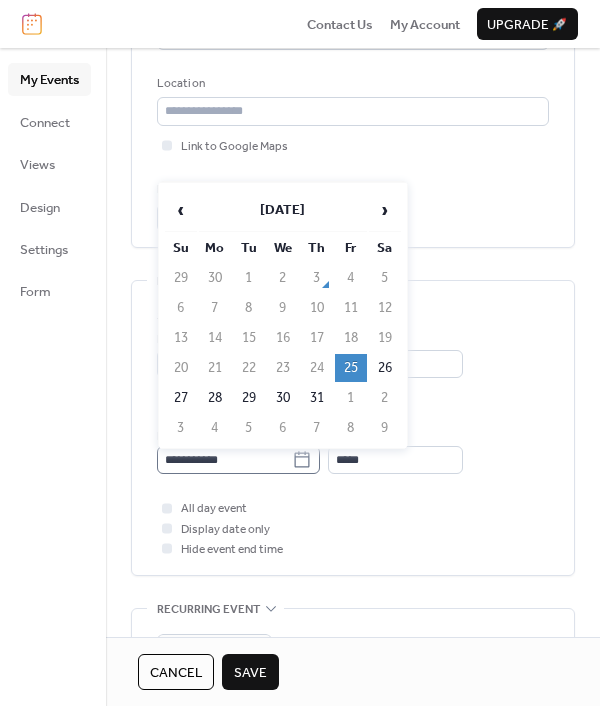 click on "**********" at bounding box center [238, 460] 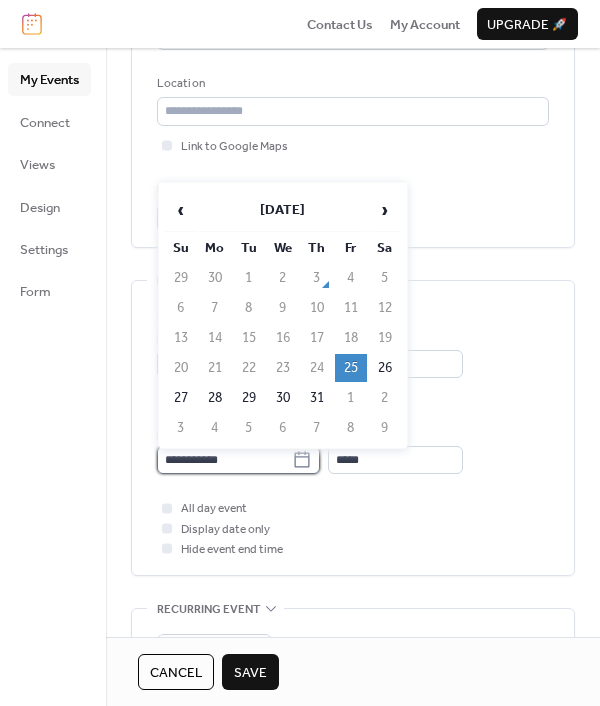 click on "**********" at bounding box center [224, 460] 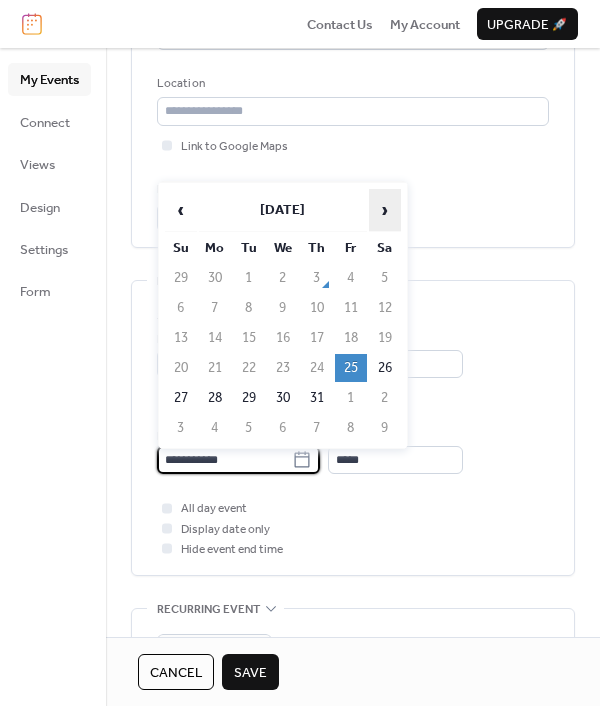 click on "›" at bounding box center [385, 210] 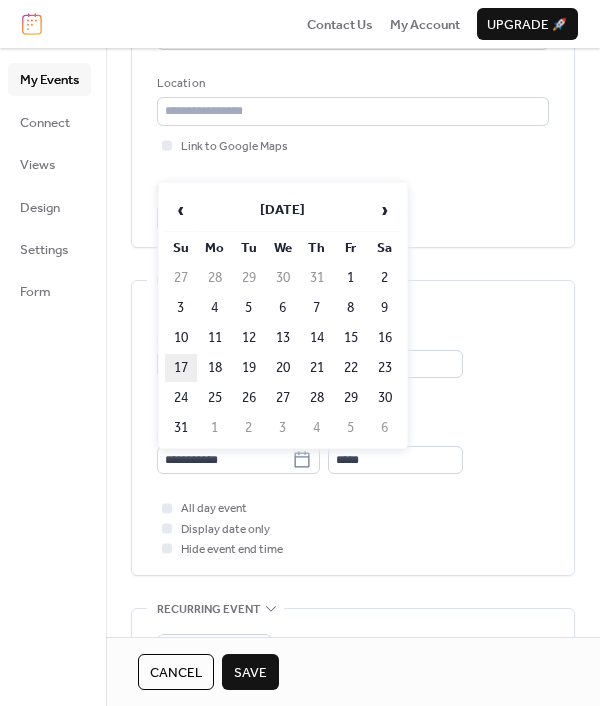 click on "17" at bounding box center (181, 368) 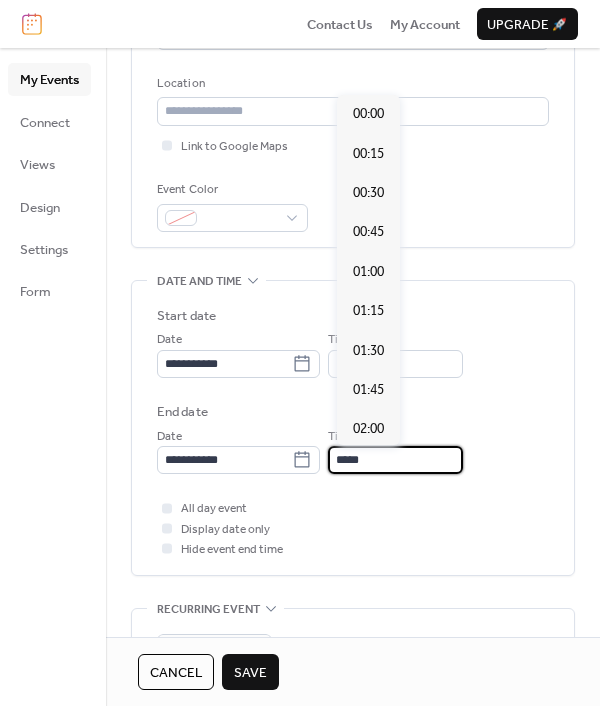 click on "*****" at bounding box center (395, 460) 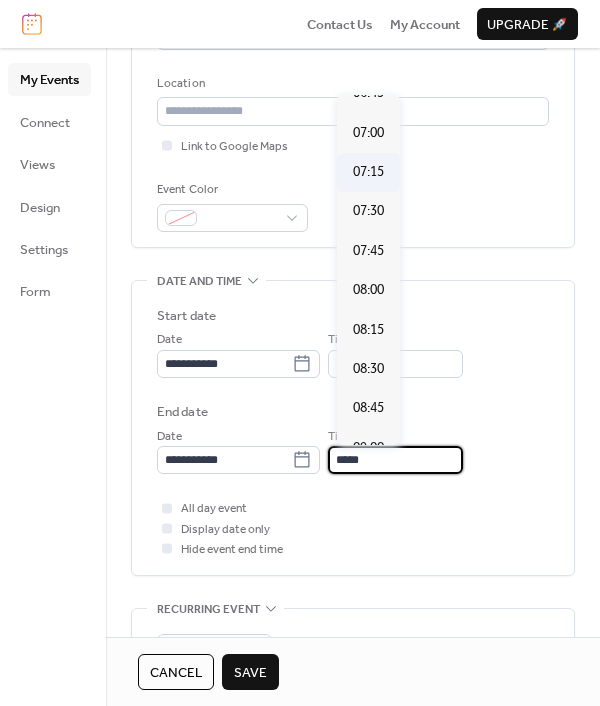 scroll, scrollTop: 1038, scrollLeft: 0, axis: vertical 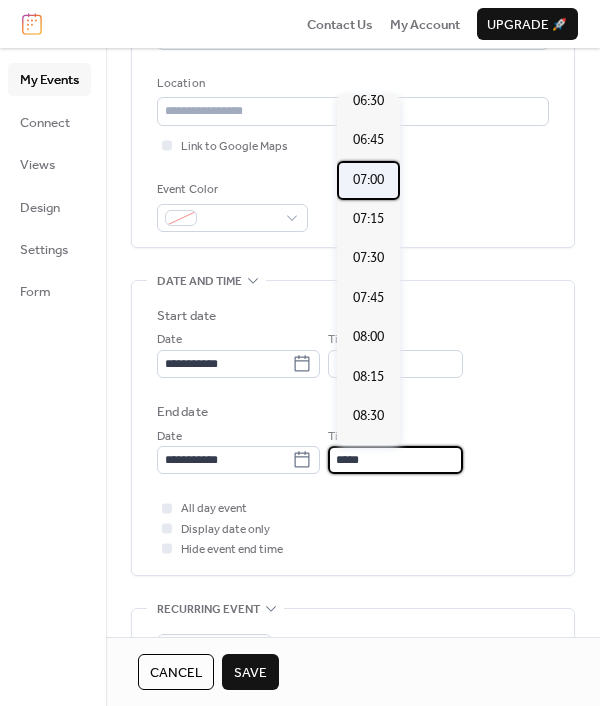 click on "07:00" at bounding box center [368, 180] 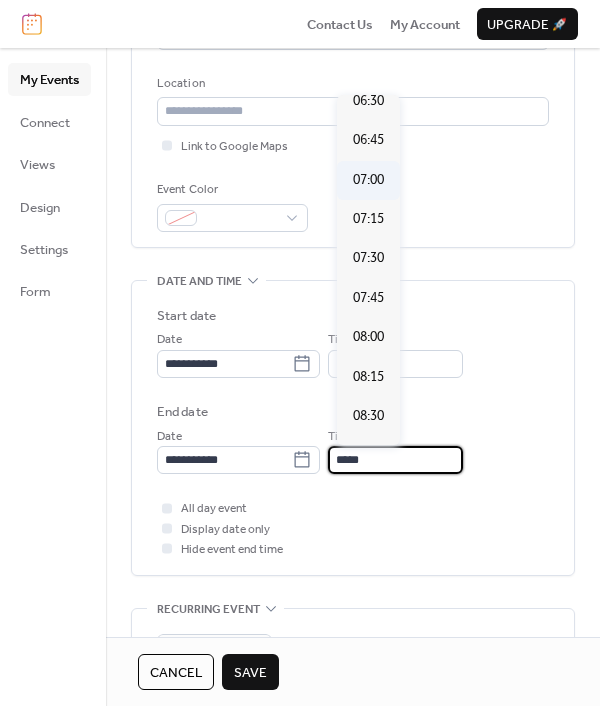 type on "*****" 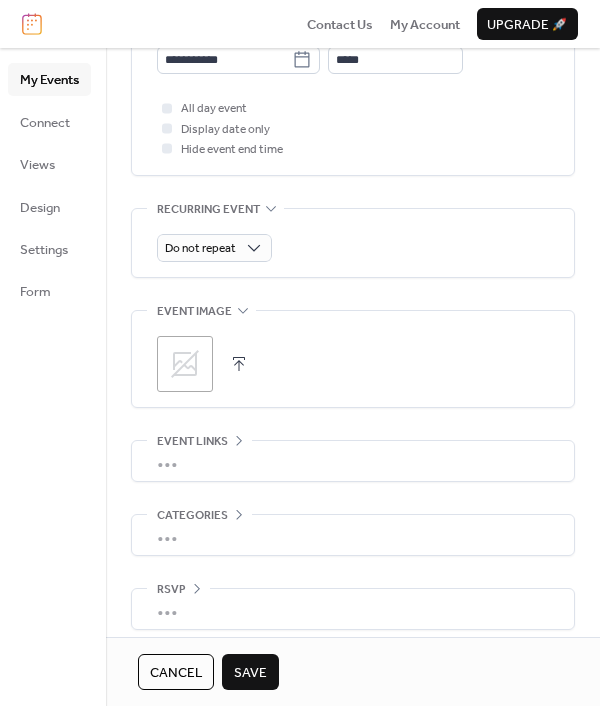 scroll, scrollTop: 810, scrollLeft: 0, axis: vertical 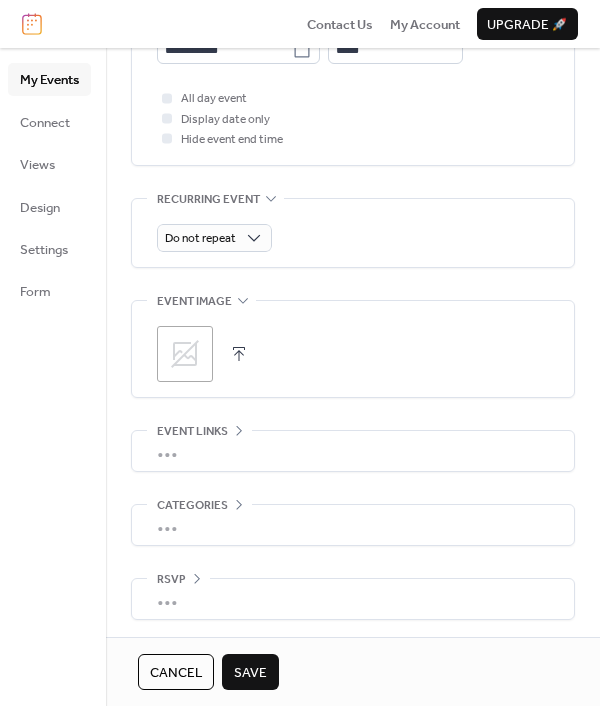 click on "Save" at bounding box center [250, 673] 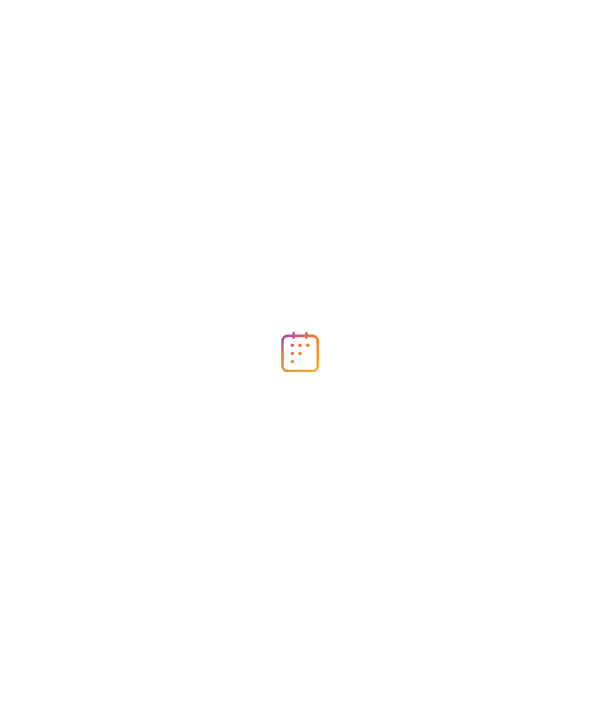 scroll, scrollTop: 0, scrollLeft: 0, axis: both 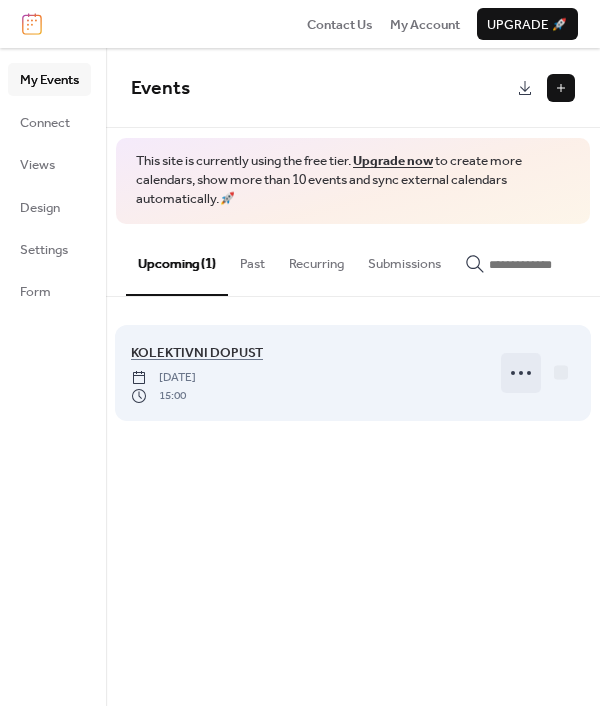 click 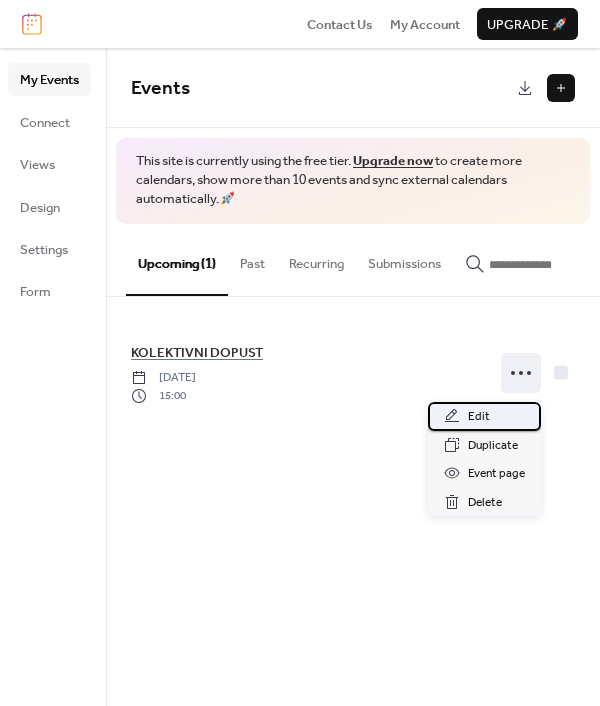 click on "Edit" at bounding box center [484, 416] 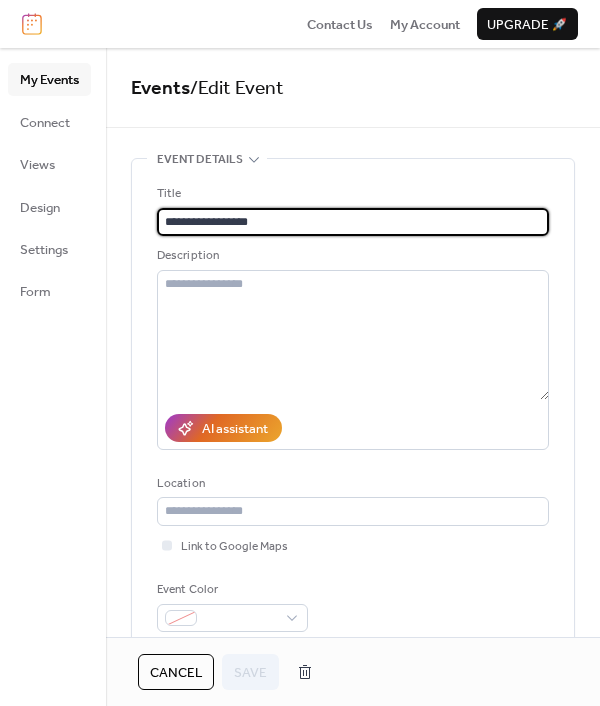 click on "Event Details" at bounding box center [200, 160] 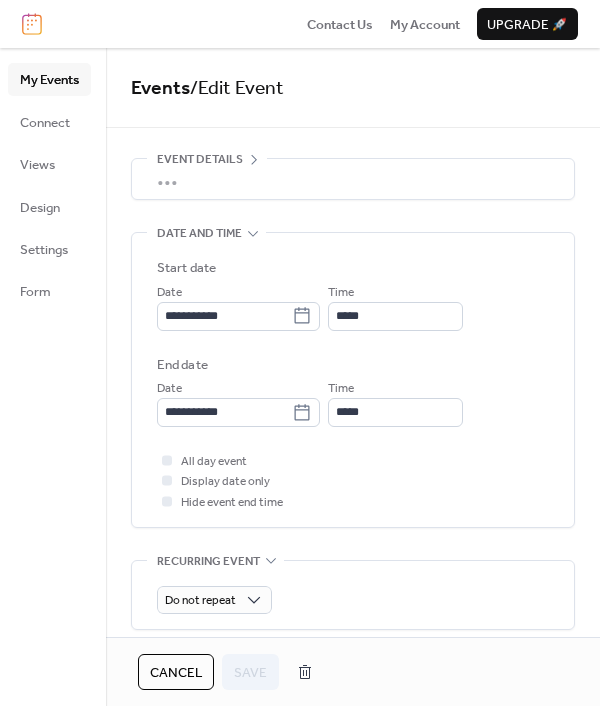 click on "Event Details" at bounding box center (200, 160) 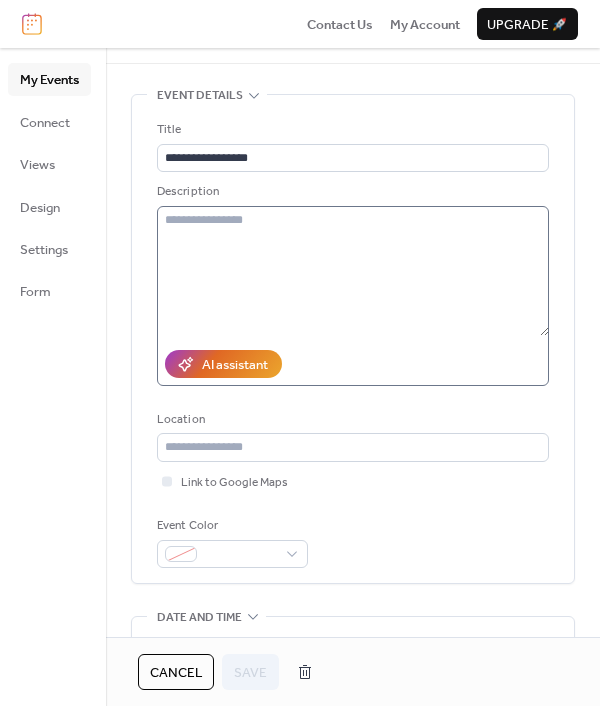 scroll, scrollTop: 100, scrollLeft: 0, axis: vertical 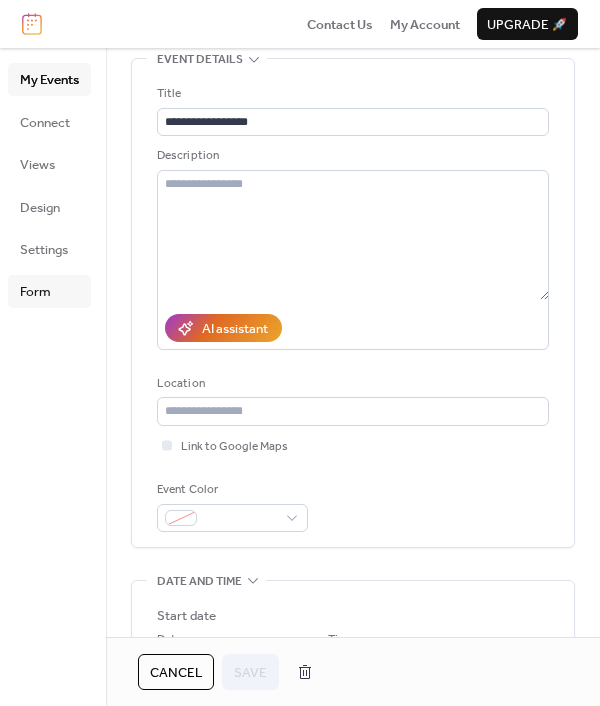 click on "Form" at bounding box center (35, 292) 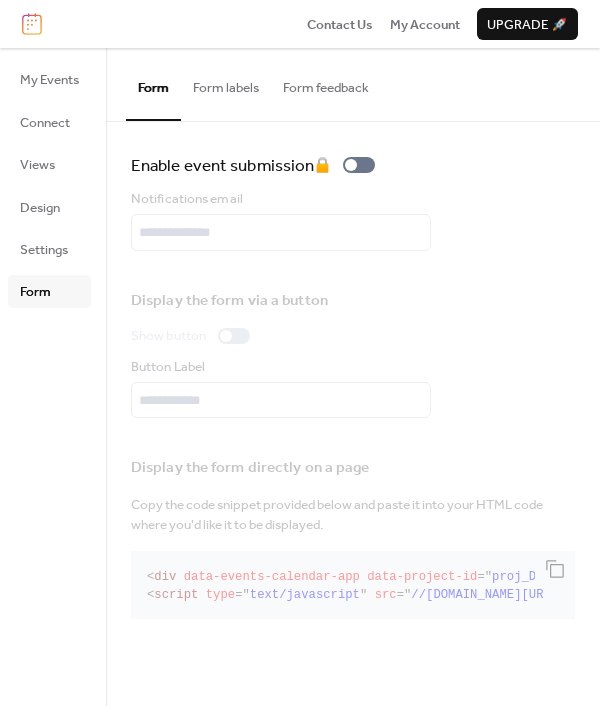 click on "Form labels" at bounding box center [226, 83] 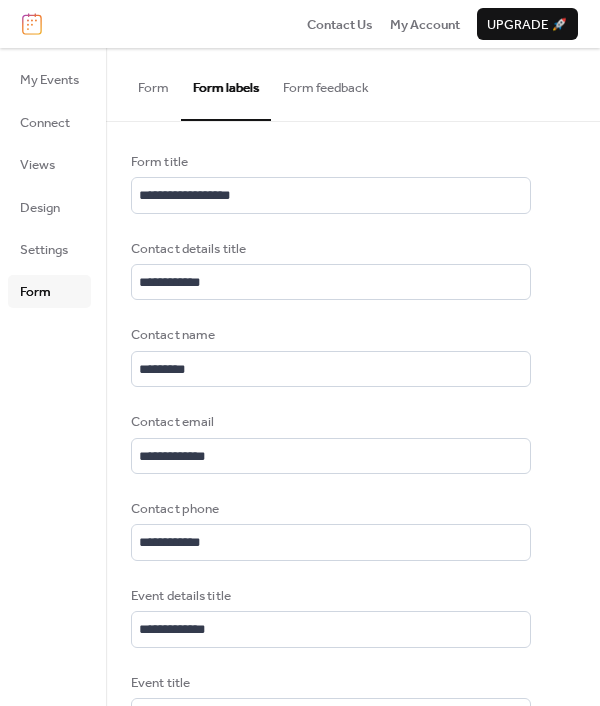 click on "Form feedback" at bounding box center (326, 83) 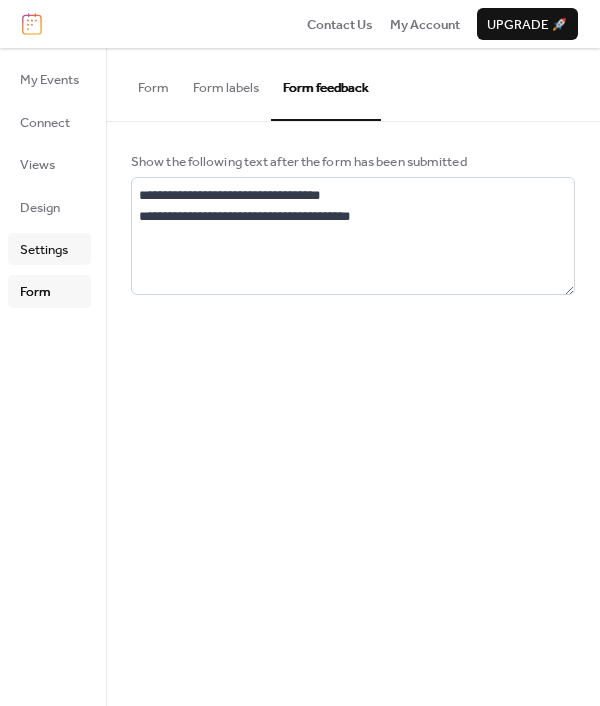 click on "Settings" at bounding box center (44, 250) 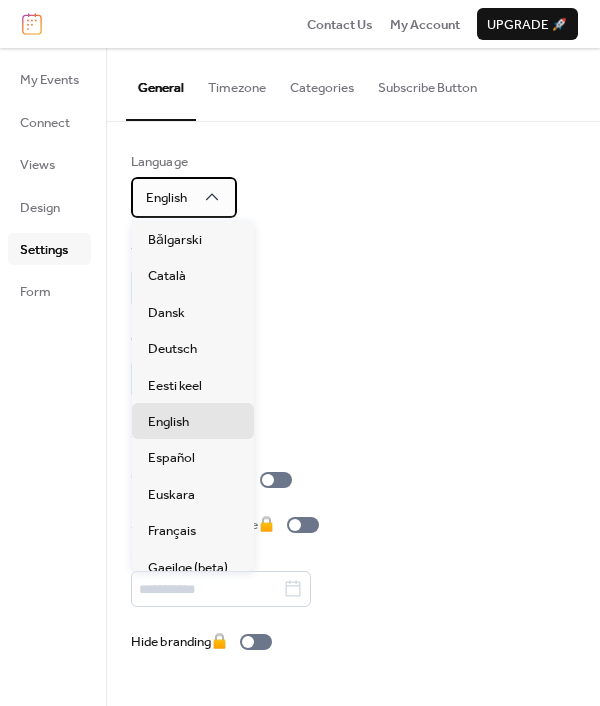 click on "English" at bounding box center (184, 197) 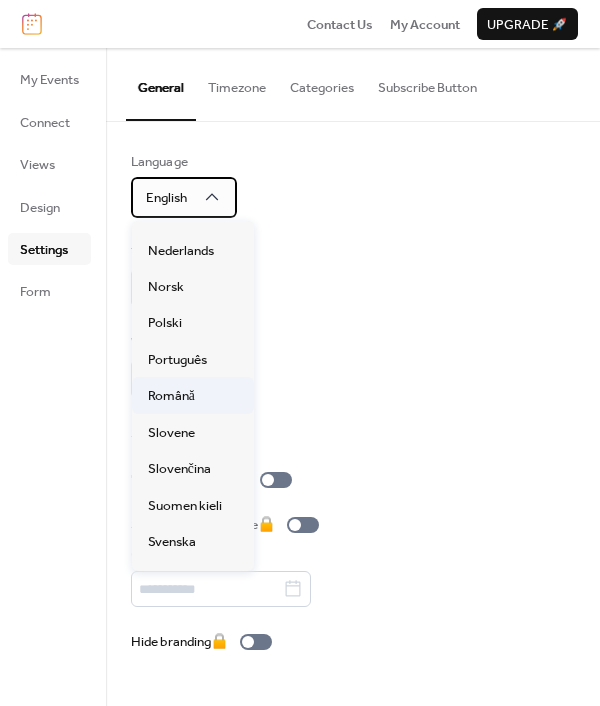 scroll, scrollTop: 500, scrollLeft: 0, axis: vertical 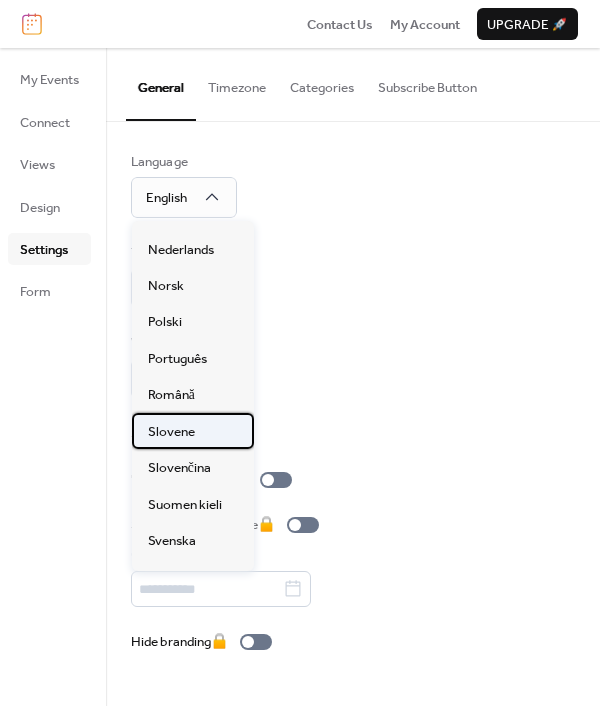 click on "Slovene" at bounding box center [171, 432] 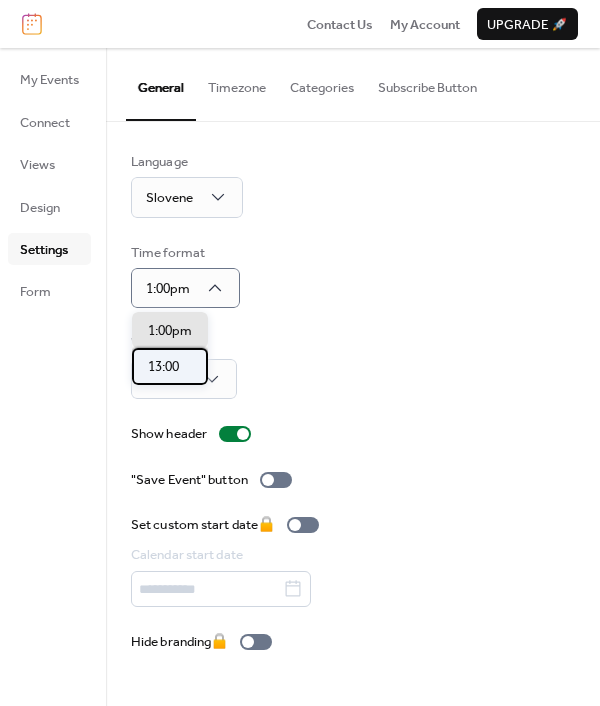 click on "13:00" at bounding box center (170, 366) 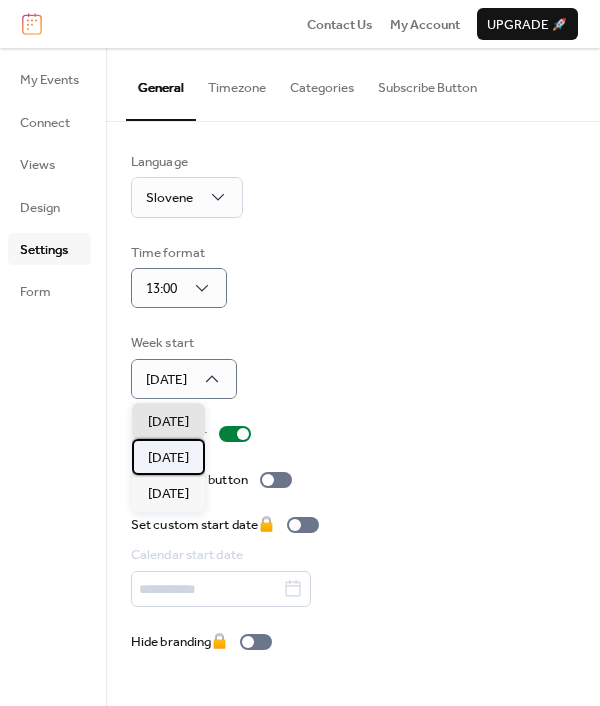 click on "Monday" at bounding box center [168, 458] 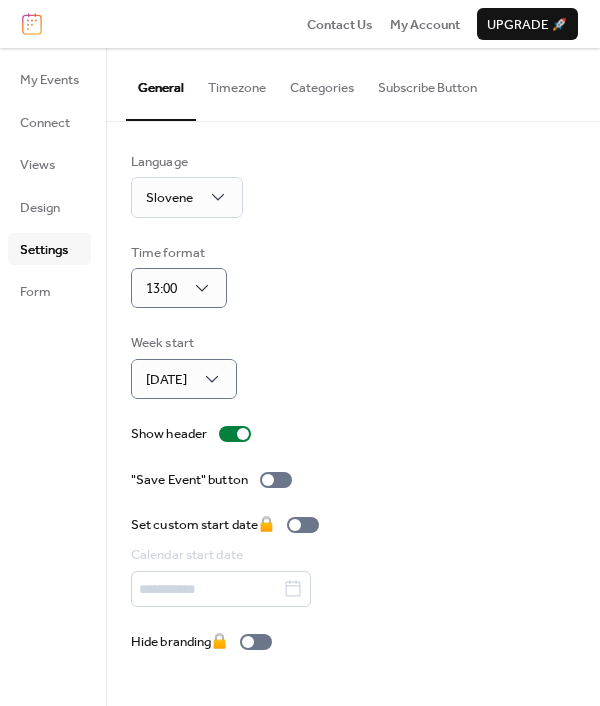 click on "Week start Monday" at bounding box center (353, 366) 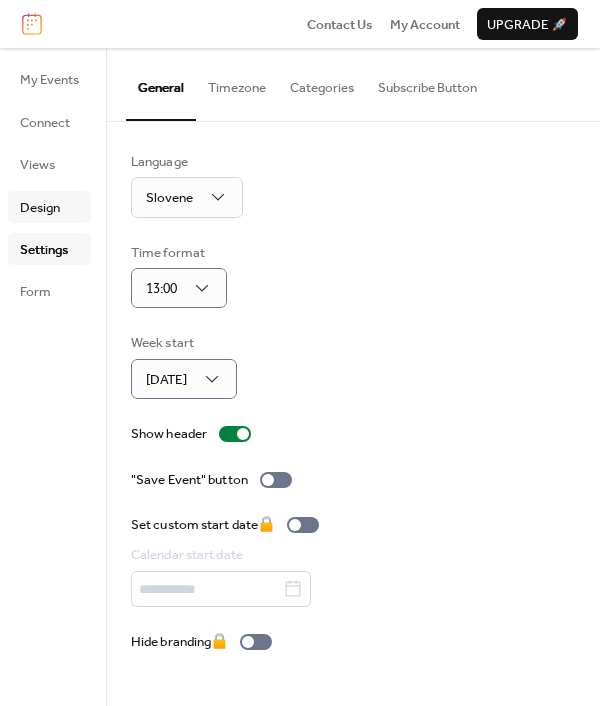 click on "Design" at bounding box center [49, 207] 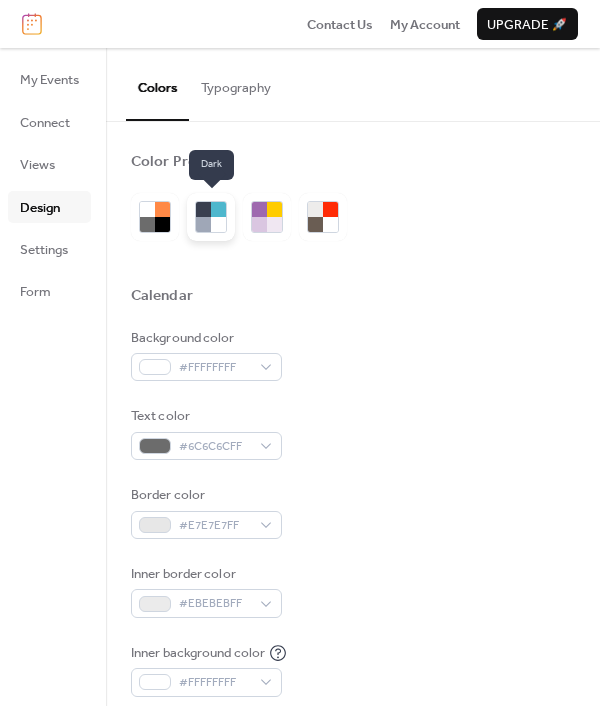 click at bounding box center (218, 224) 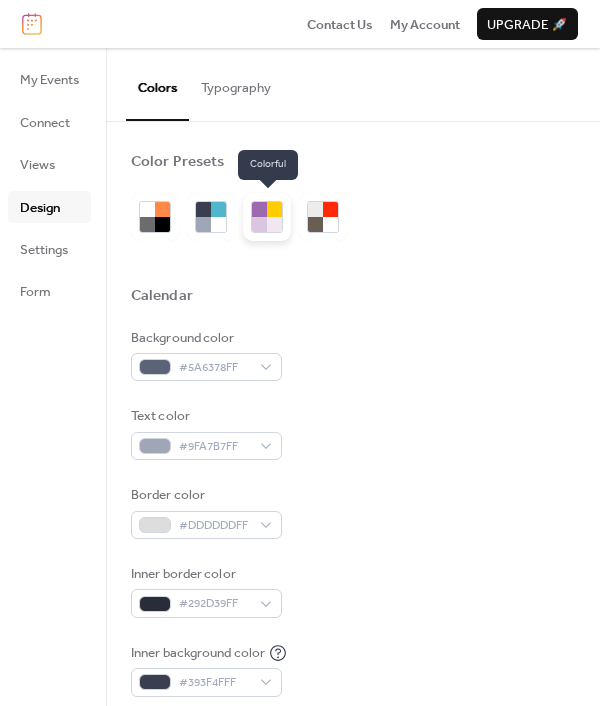 click at bounding box center (259, 224) 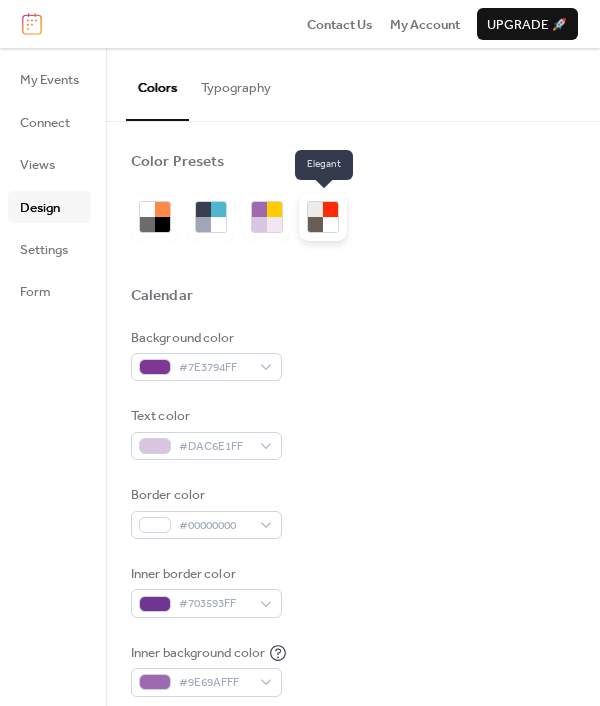 click at bounding box center (330, 224) 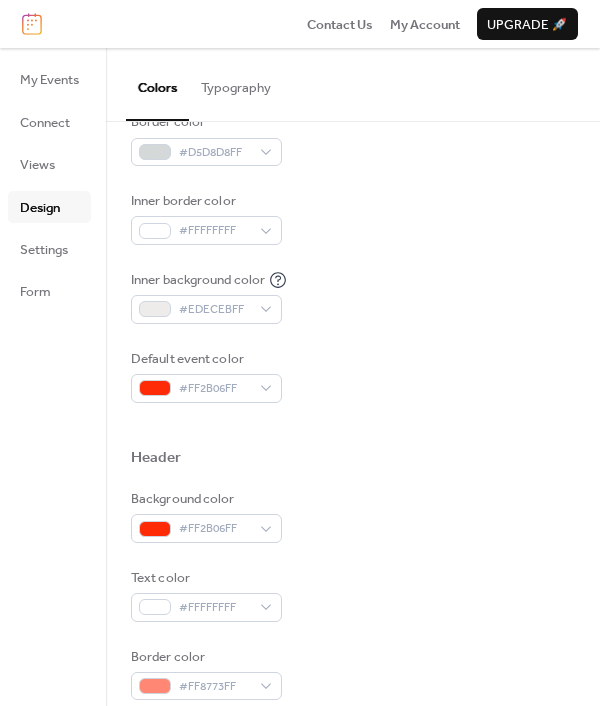 scroll, scrollTop: 400, scrollLeft: 0, axis: vertical 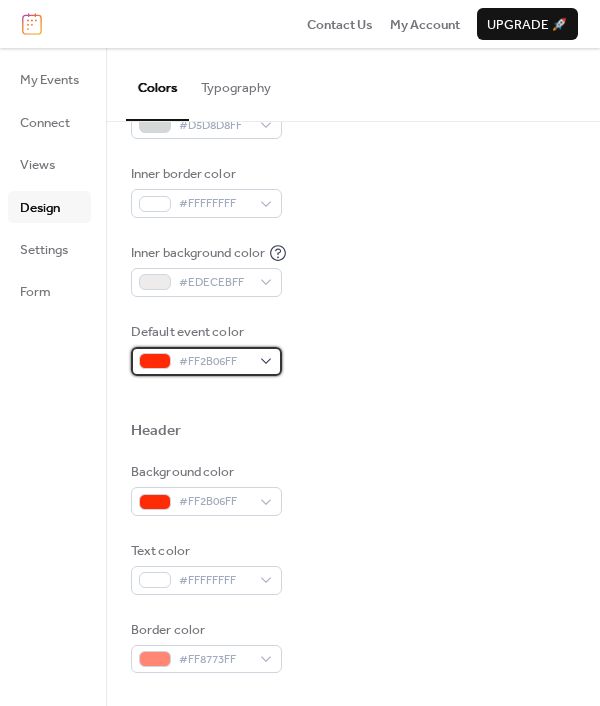 click at bounding box center (155, 361) 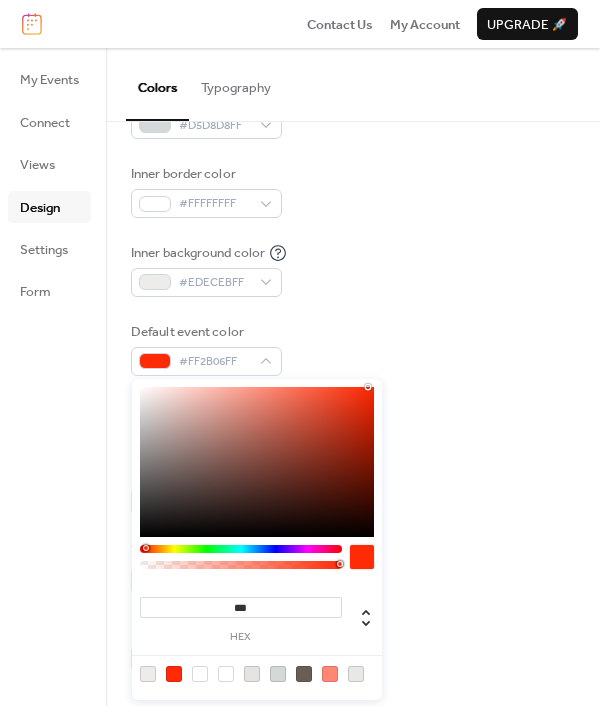 click at bounding box center (241, 565) 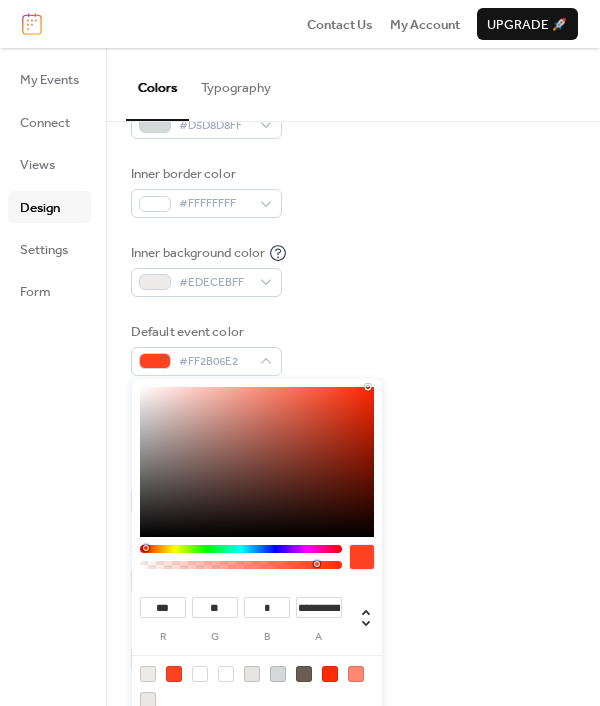 type on "***" 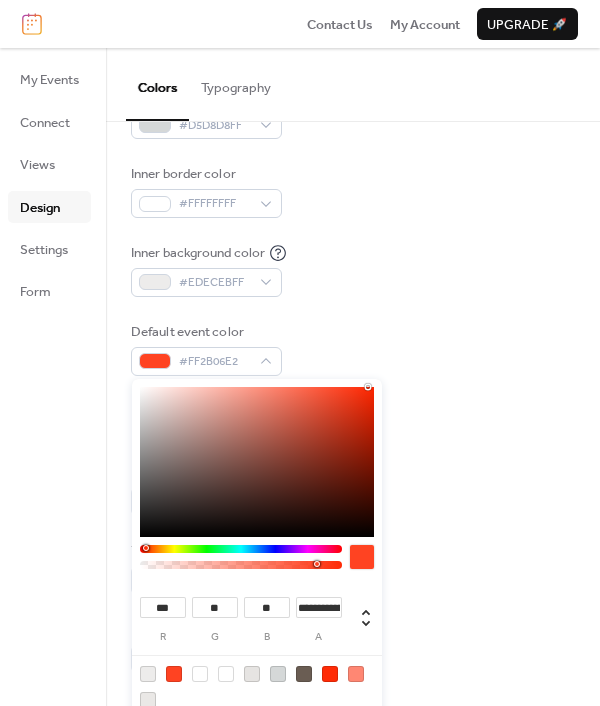 click at bounding box center [257, 462] 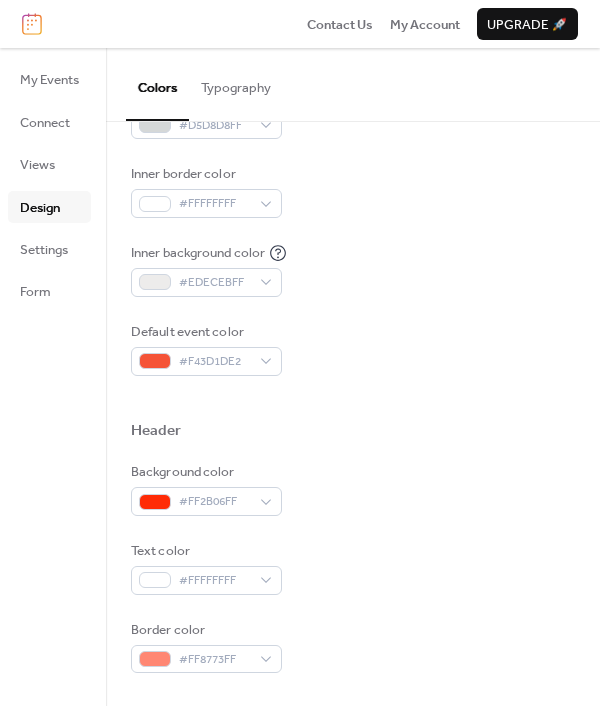 click on "Default event color #F43D1DE2" at bounding box center [353, 349] 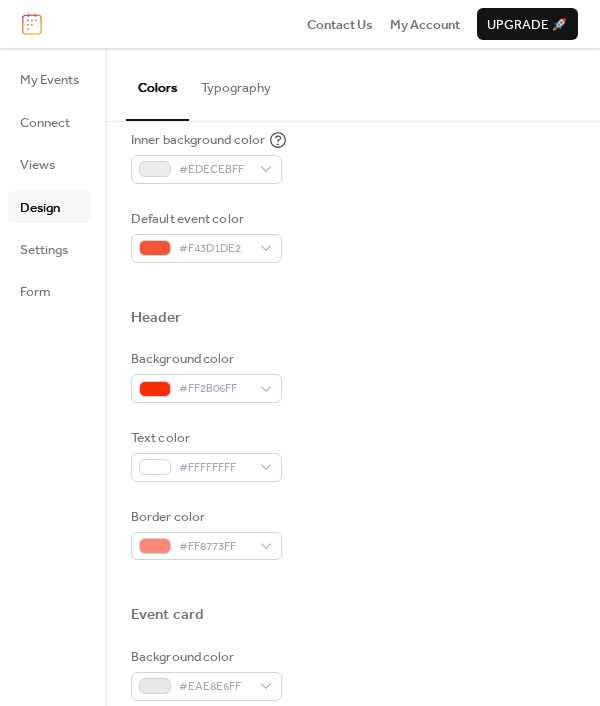 scroll, scrollTop: 500, scrollLeft: 0, axis: vertical 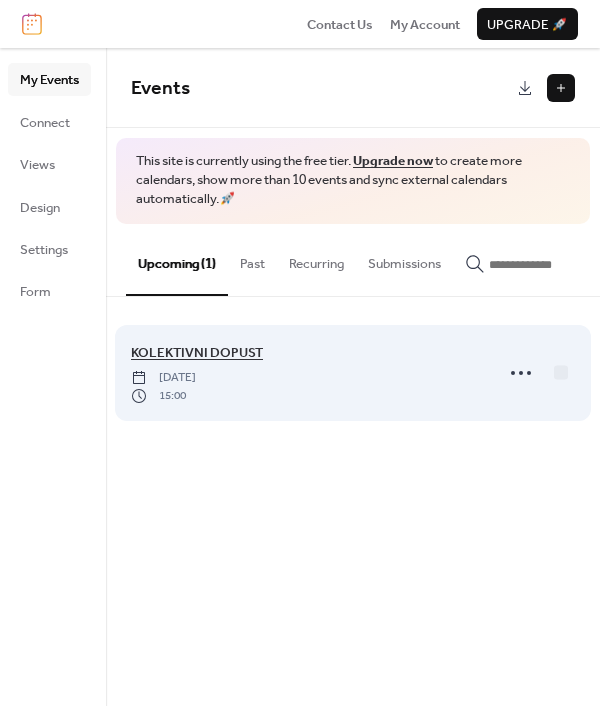 click on "KOLEKTIVNI DOPUST" at bounding box center (197, 353) 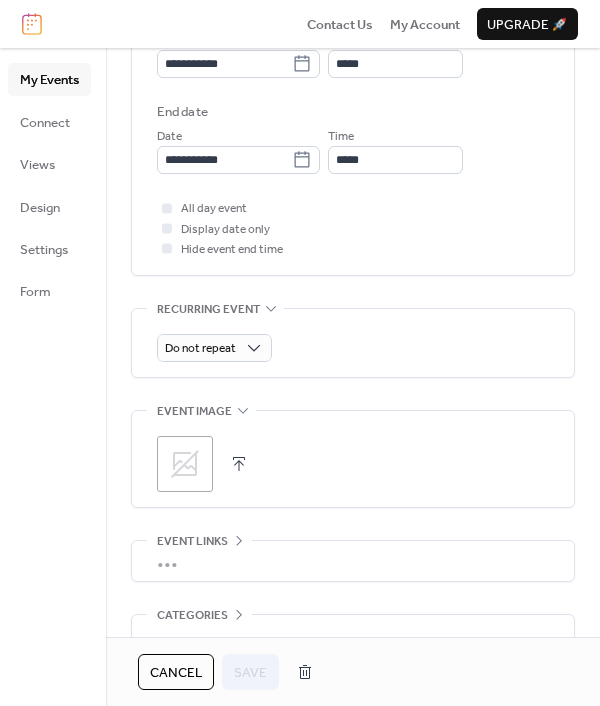 scroll, scrollTop: 810, scrollLeft: 0, axis: vertical 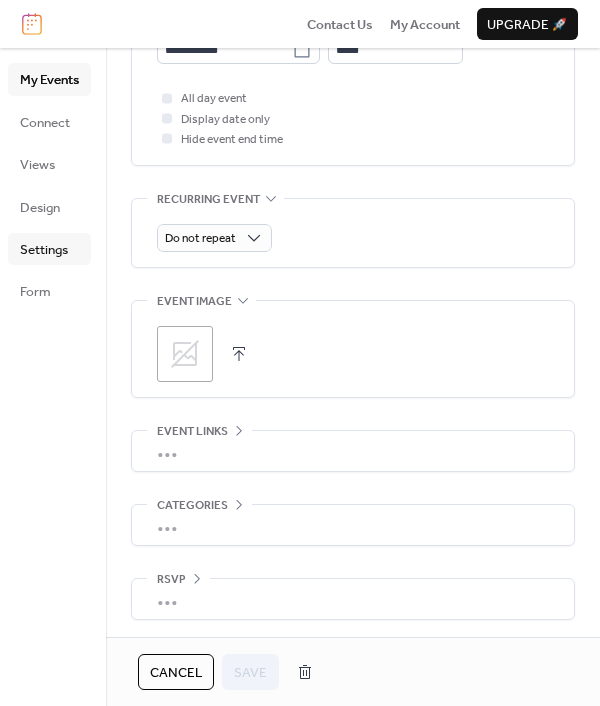 click on "Settings" at bounding box center (44, 250) 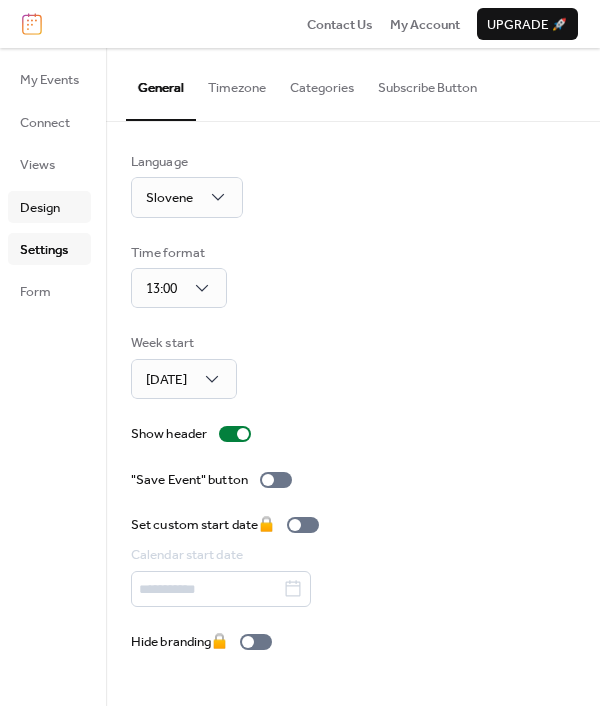 click on "Design" at bounding box center [49, 207] 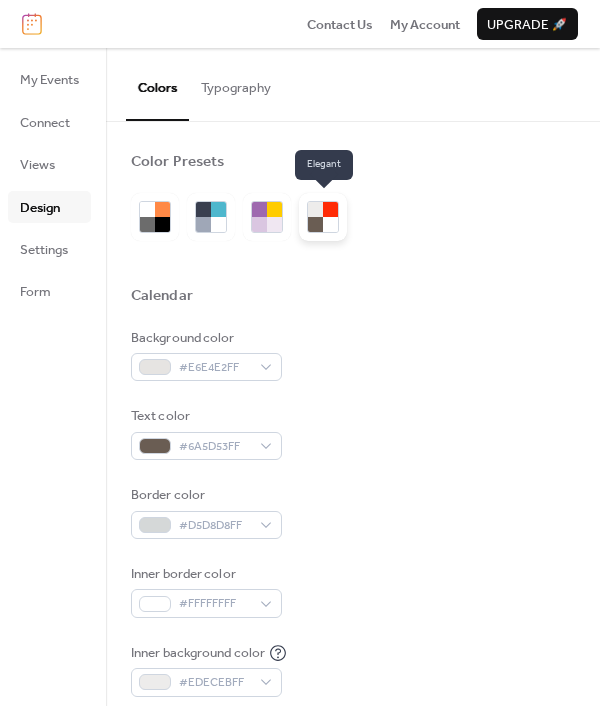 click at bounding box center [330, 224] 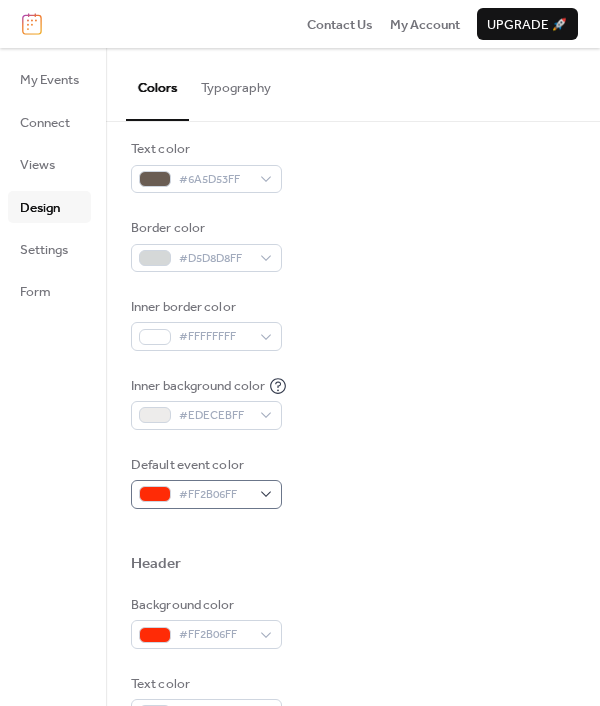 scroll, scrollTop: 300, scrollLeft: 0, axis: vertical 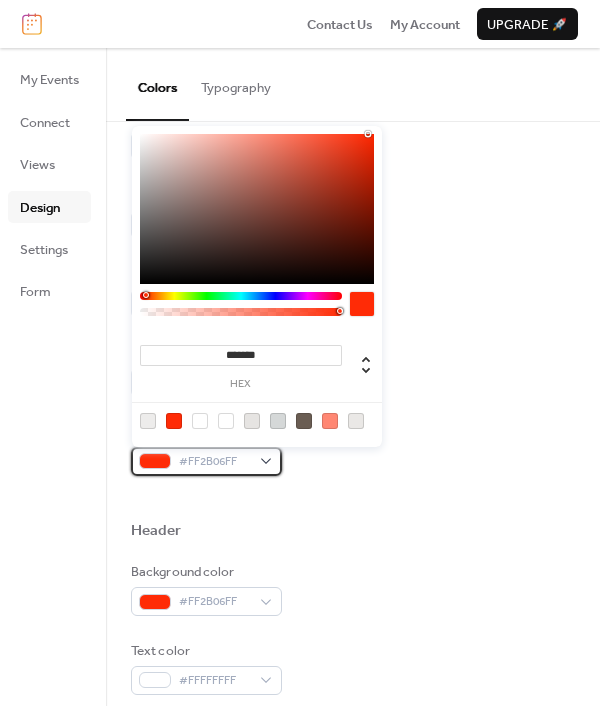 click on "#FF2B06FF" at bounding box center (214, 462) 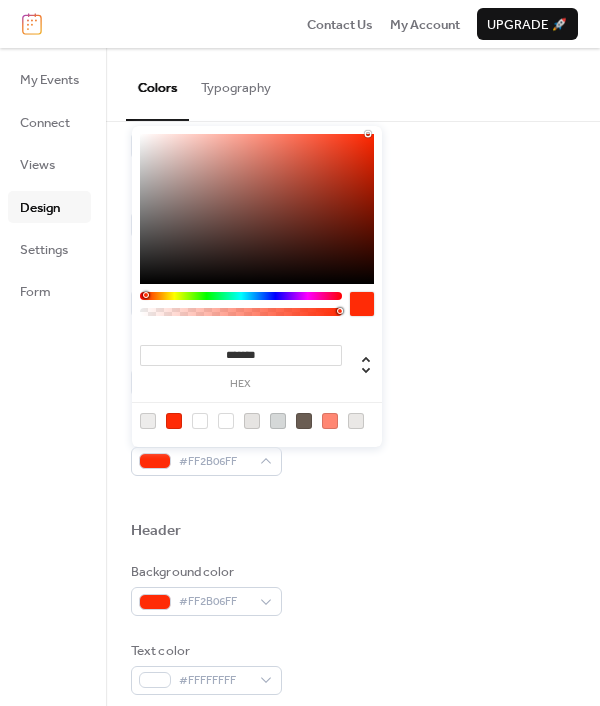 click on "*******" at bounding box center [241, 355] 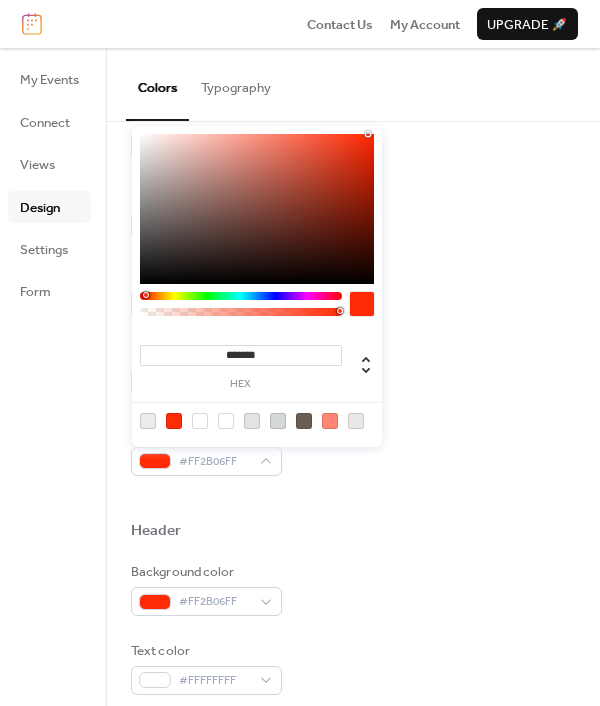 paste on "*" 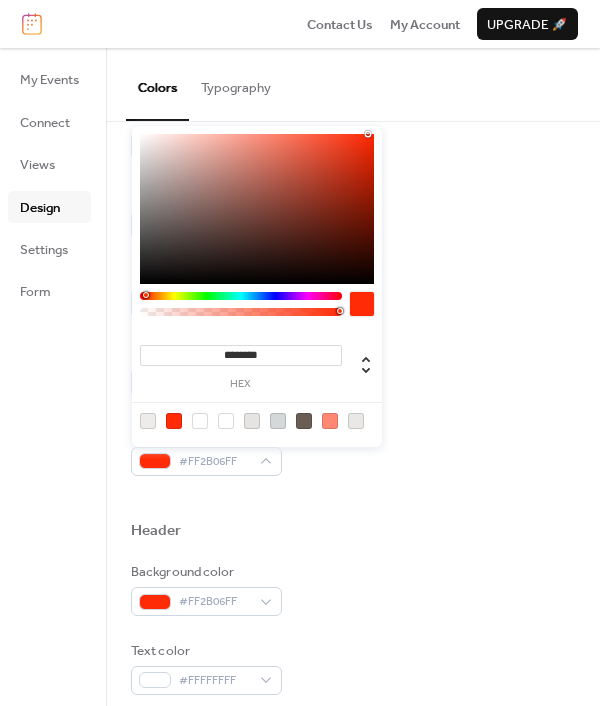type on "********" 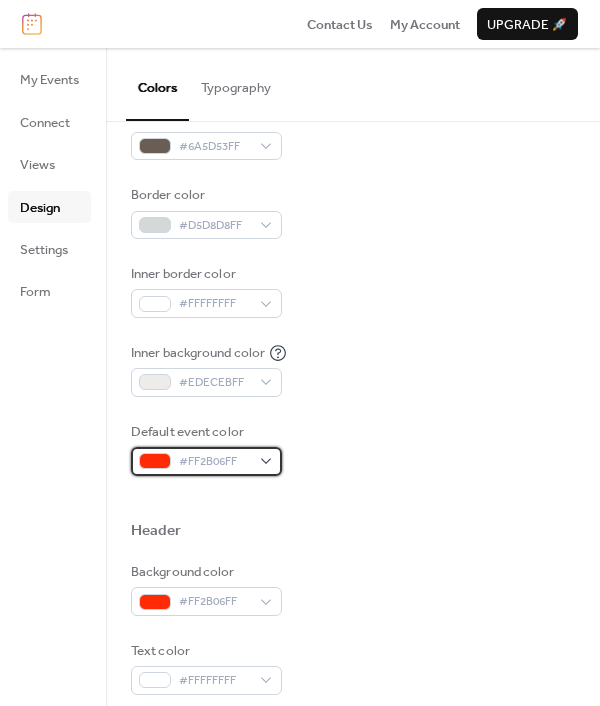 click on "#FF2B06FF" at bounding box center [214, 462] 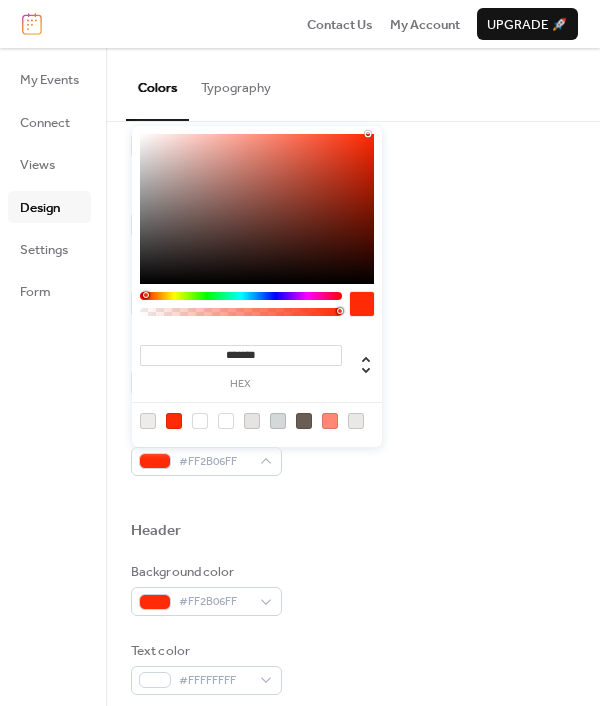 click on "*******" at bounding box center [241, 355] 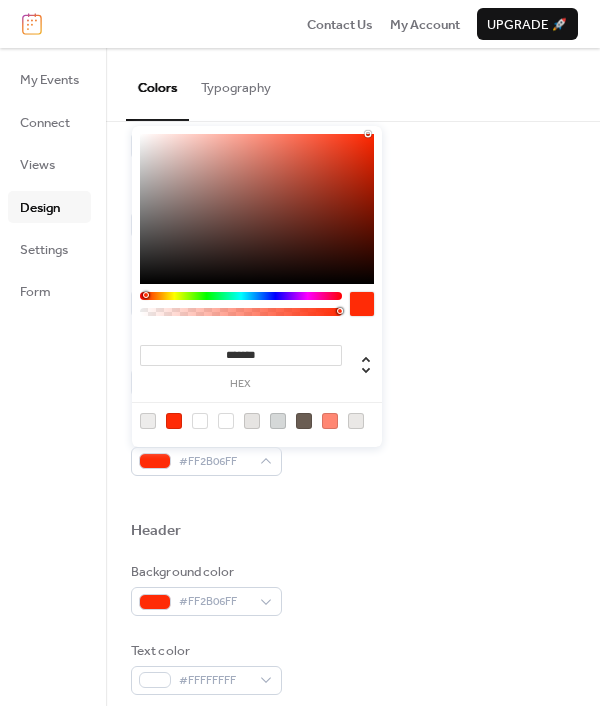paste 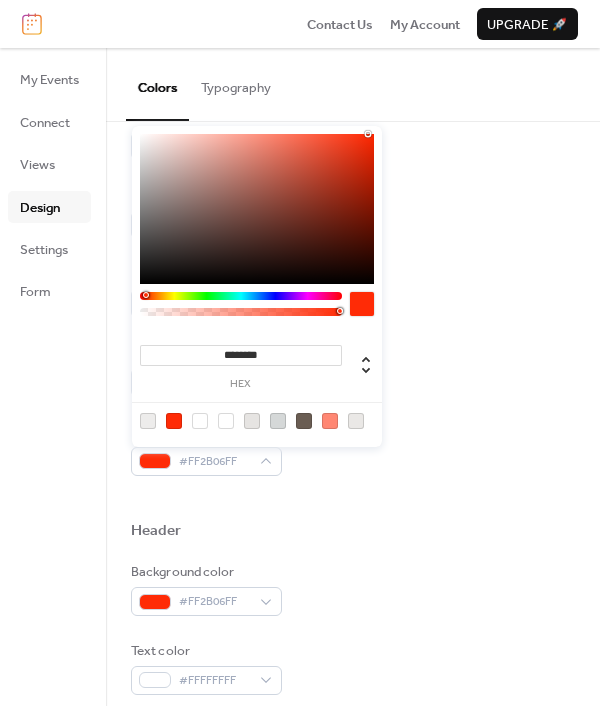 click on "*******" at bounding box center (241, 355) 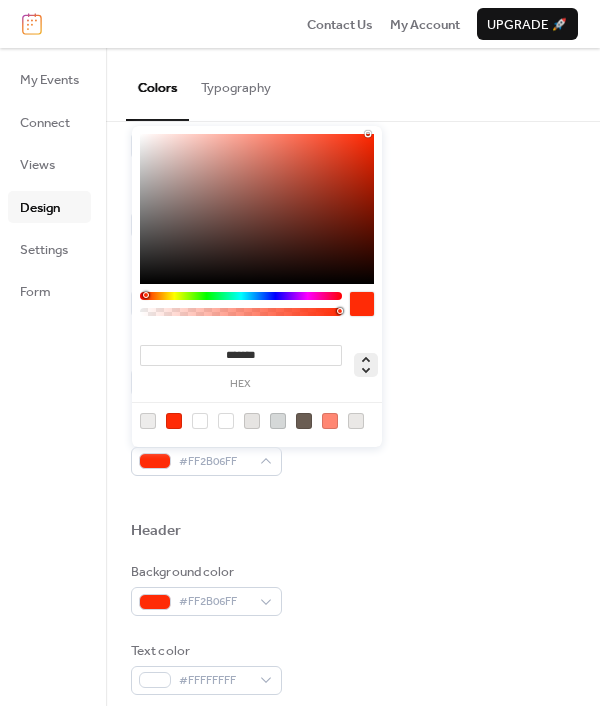 click 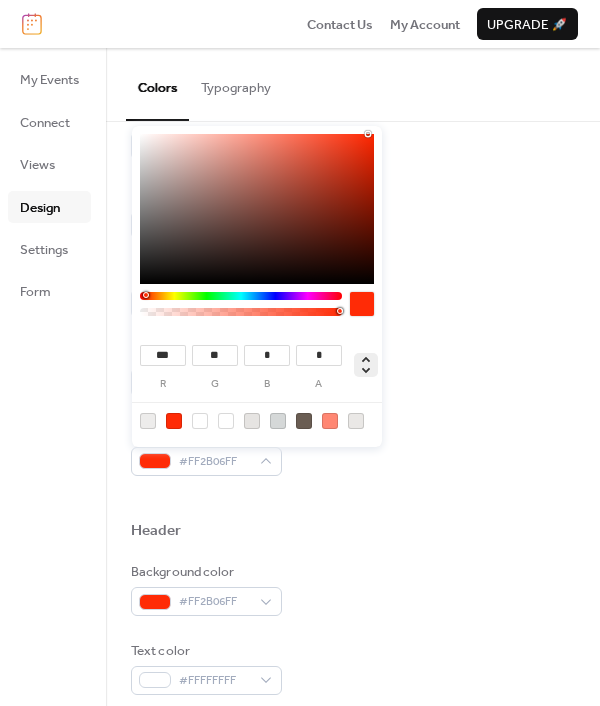 click 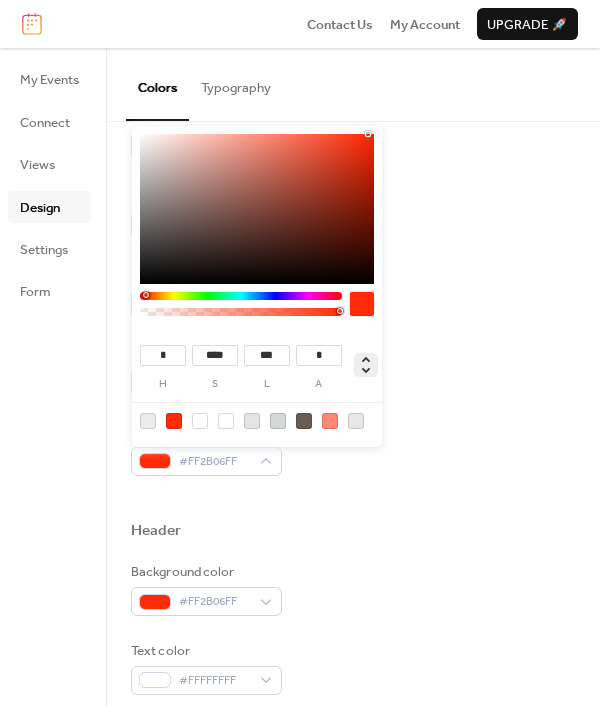 click 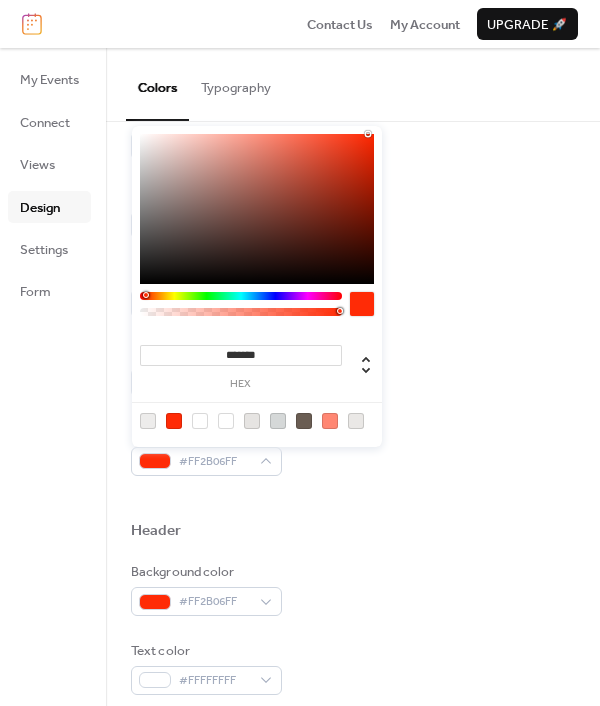 click on "*******" at bounding box center (241, 355) 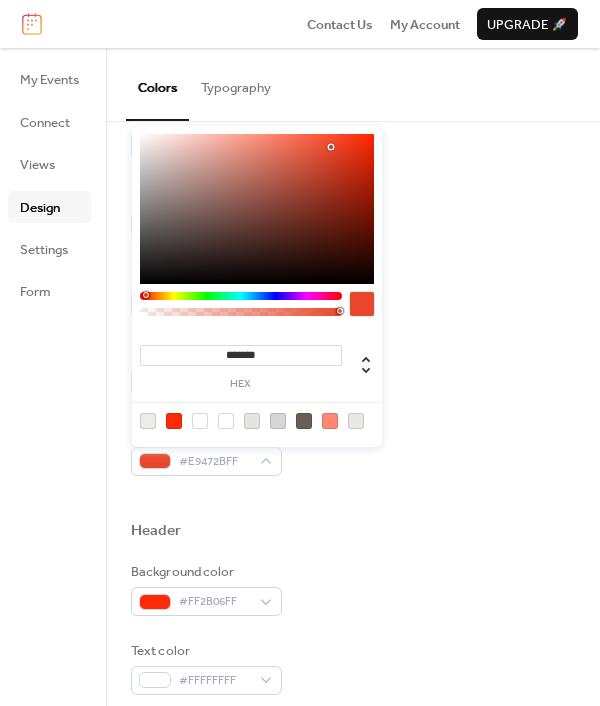 click at bounding box center (257, 209) 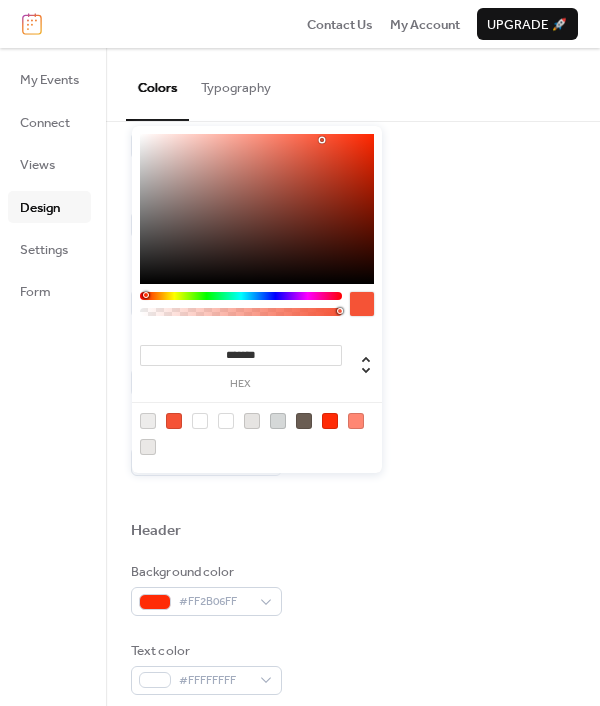 click at bounding box center [257, 209] 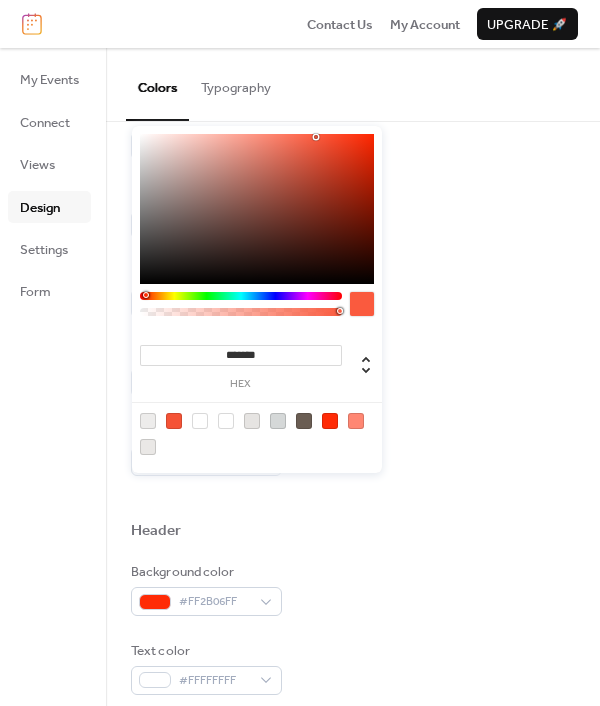 click on "*******" at bounding box center (241, 355) 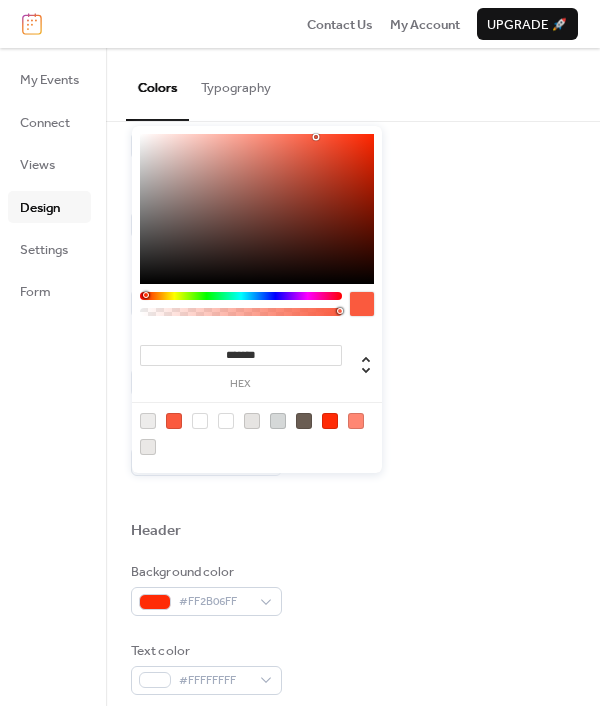 click on "*******" at bounding box center [241, 355] 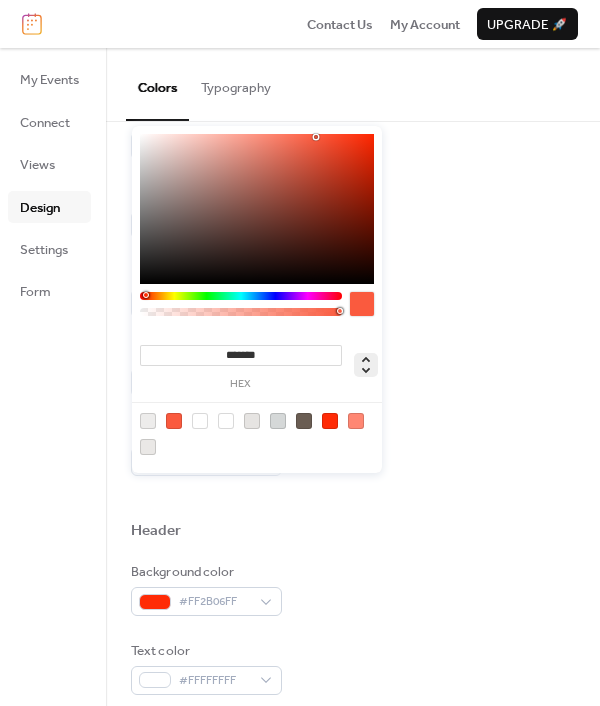 click 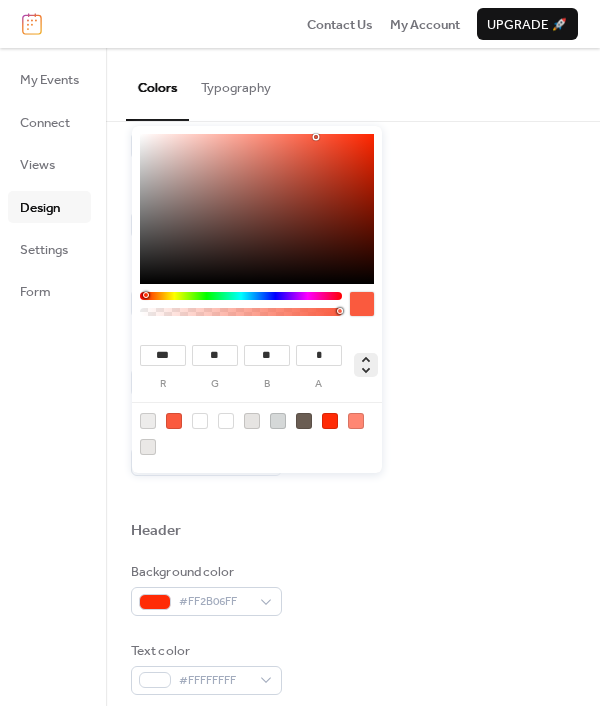 click 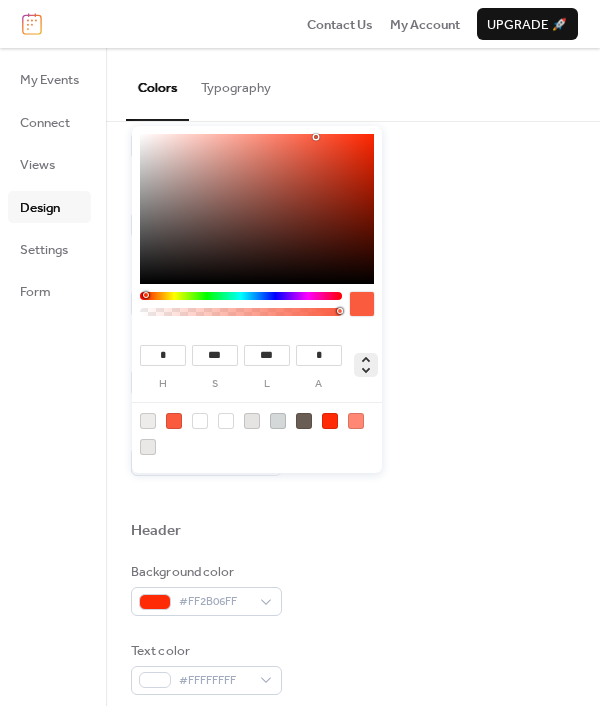 click 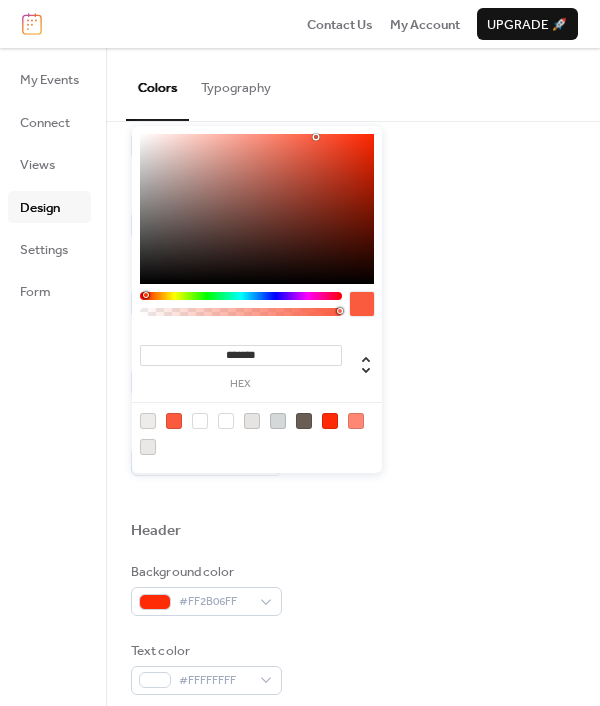 click on "*******" at bounding box center [241, 355] 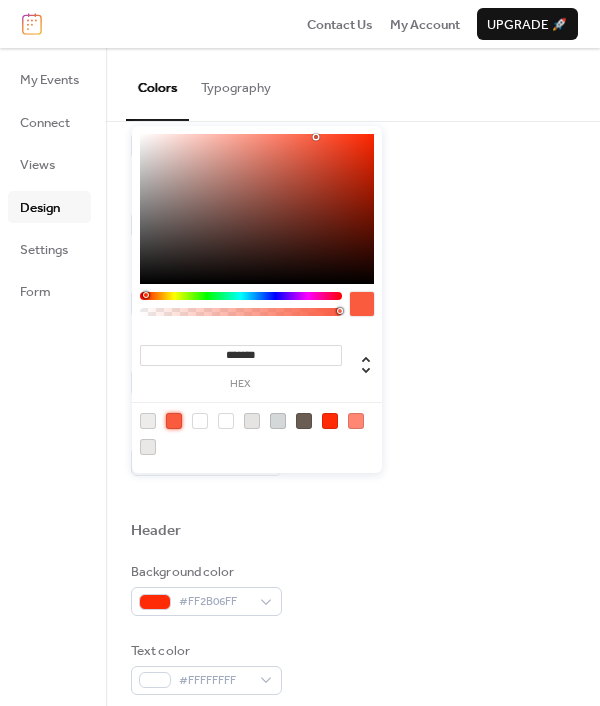 click at bounding box center [174, 421] 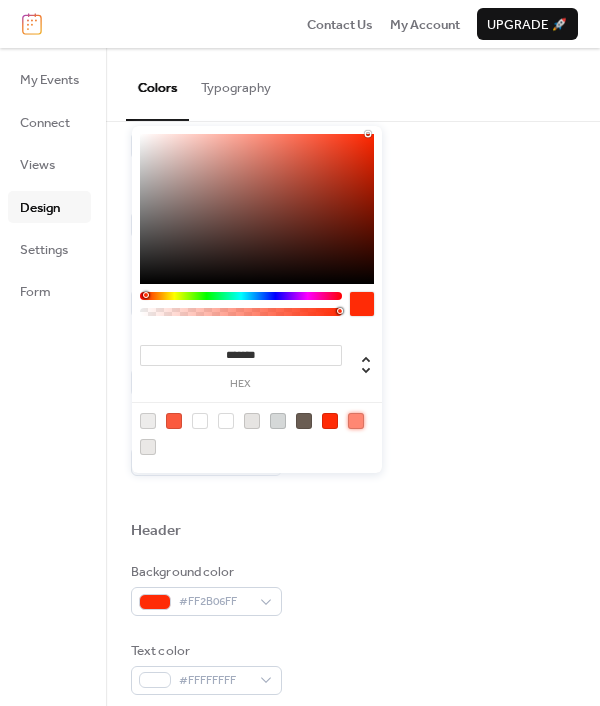 click at bounding box center (356, 421) 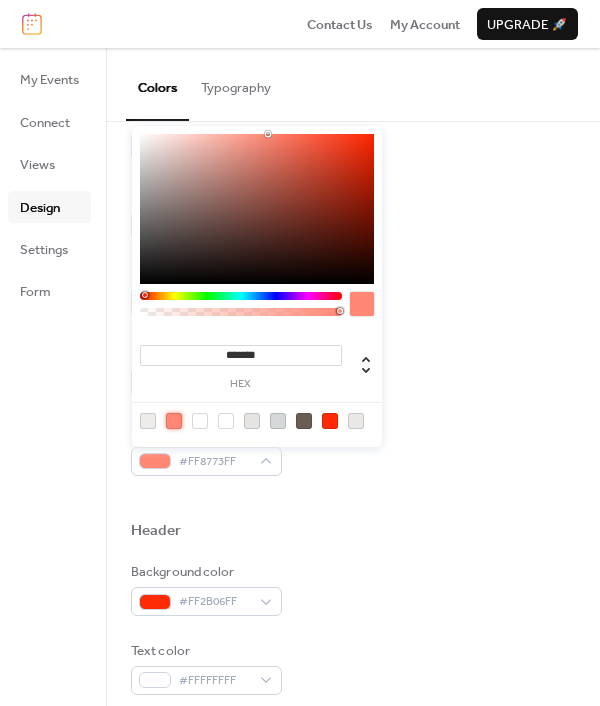 click at bounding box center [257, 420] 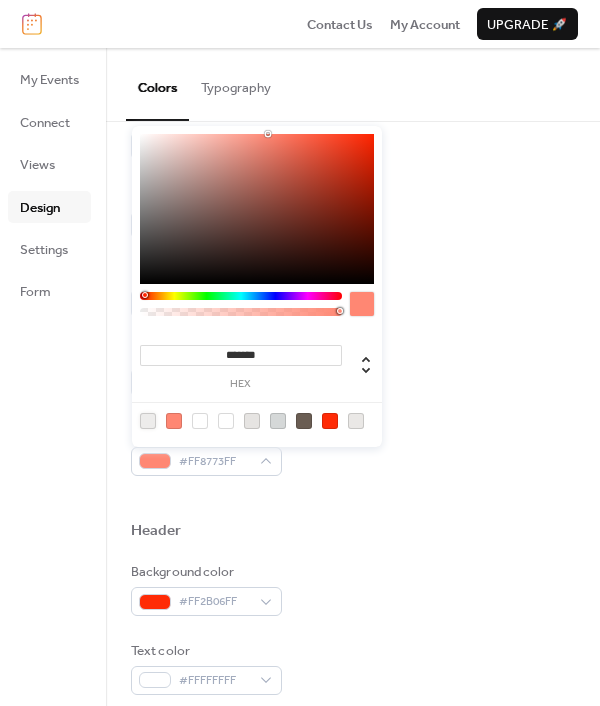 click at bounding box center (148, 421) 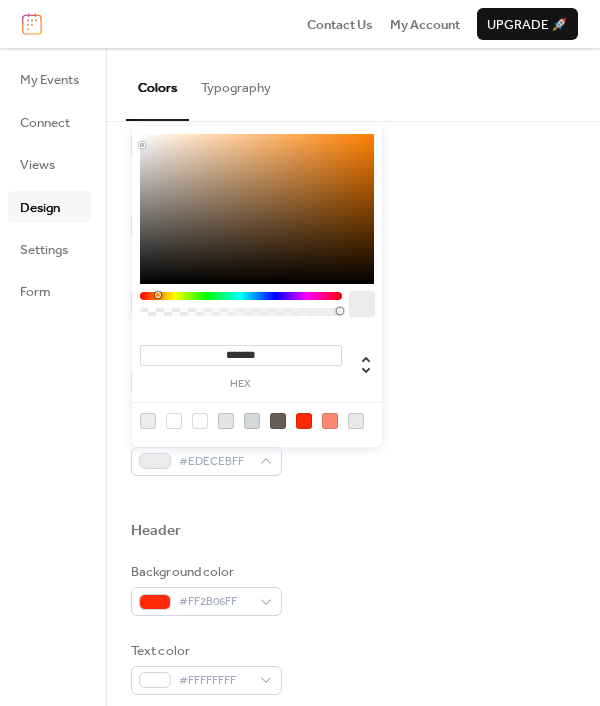 click on "*******" at bounding box center [241, 355] 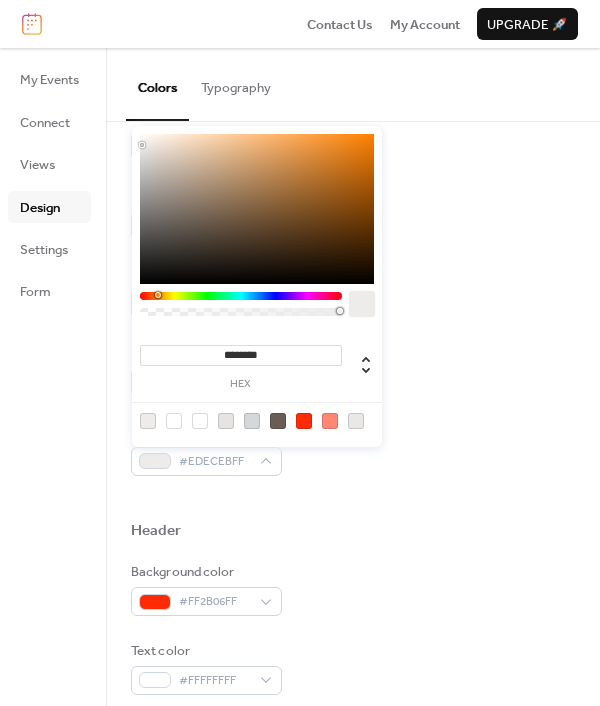 click on "********" at bounding box center (241, 355) 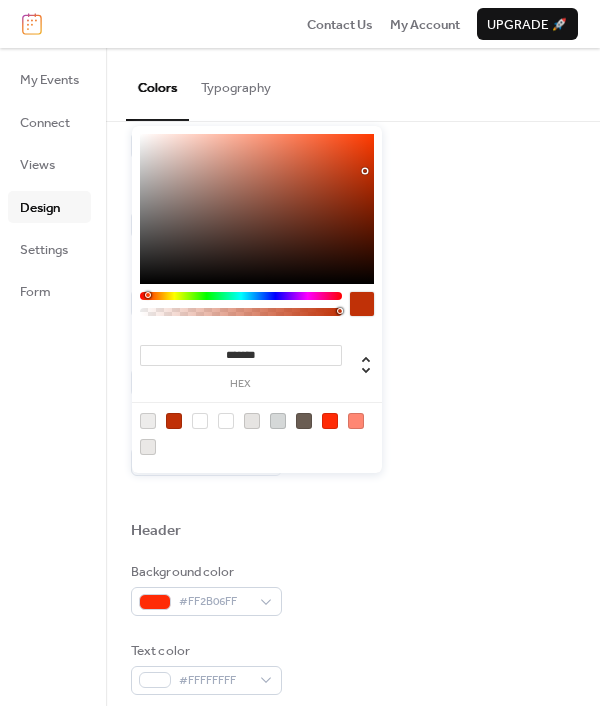 type on "*******" 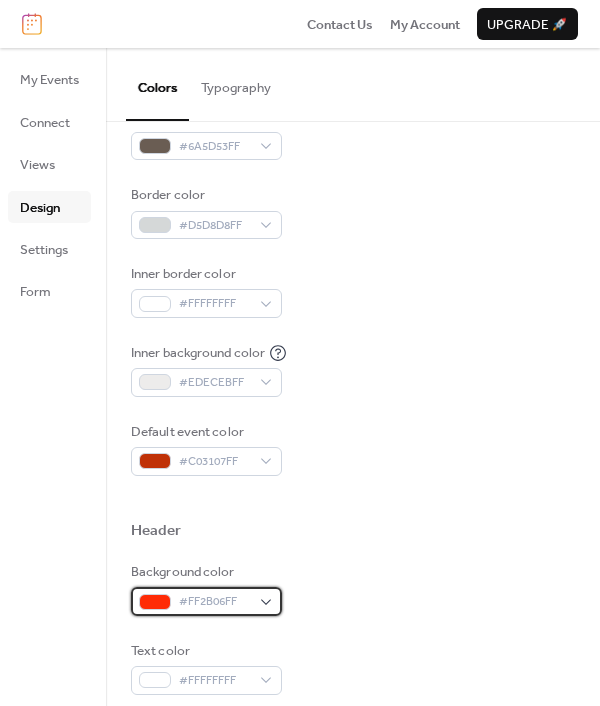 click on "#FF2B06FF" at bounding box center (214, 602) 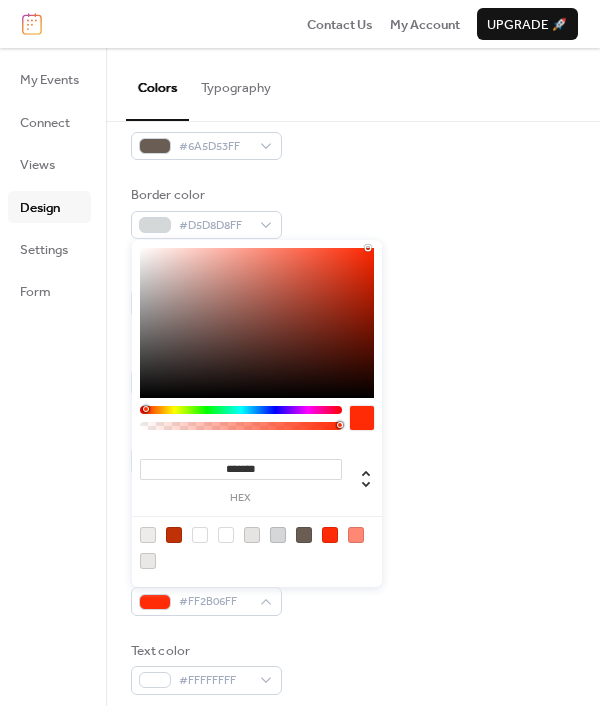drag, startPoint x: 268, startPoint y: 466, endPoint x: 226, endPoint y: 466, distance: 42 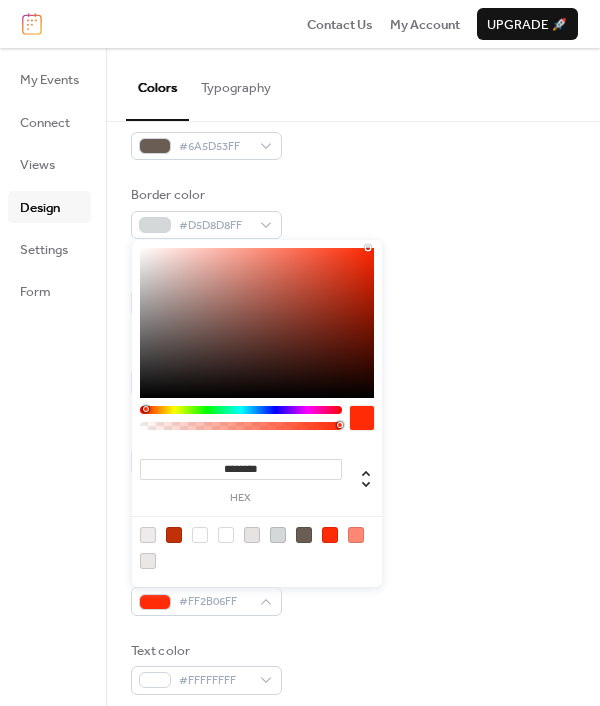 click on "********" at bounding box center (241, 469) 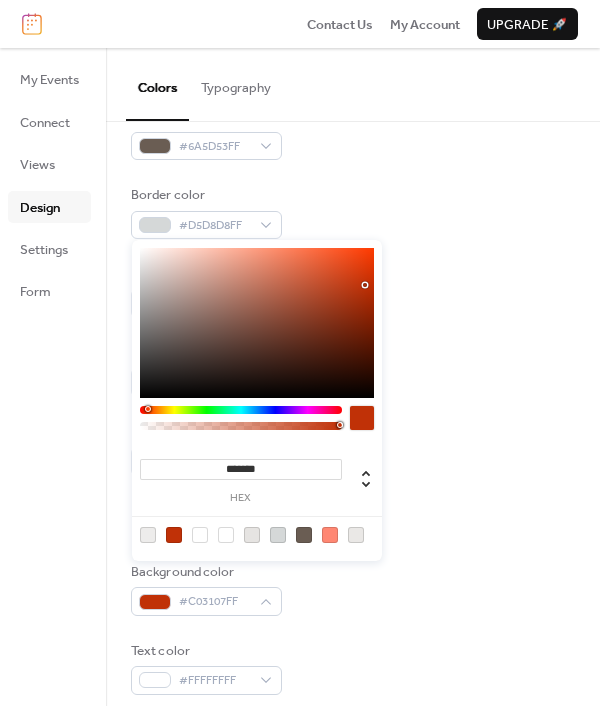 type on "*******" 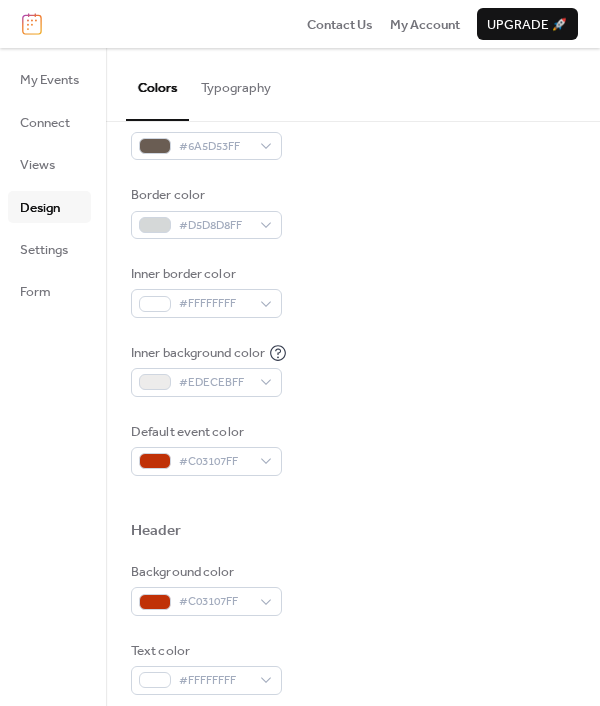 click on "Default event color #C03107FF" at bounding box center [353, 449] 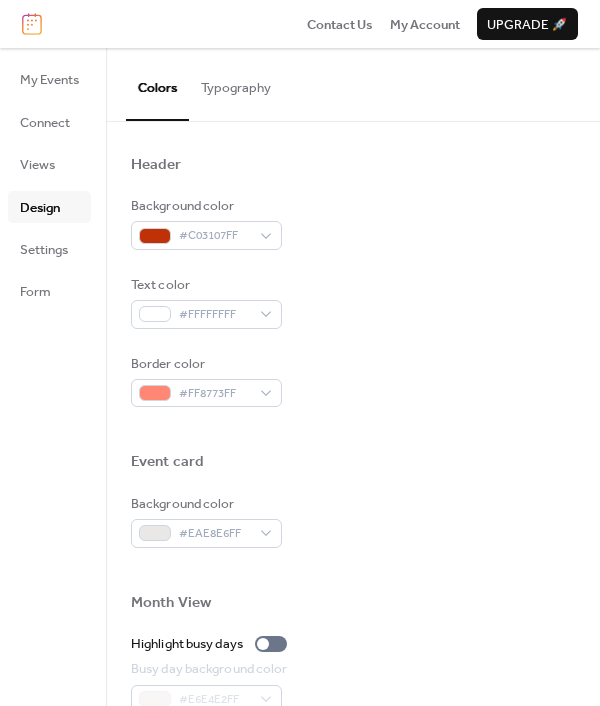 scroll, scrollTop: 700, scrollLeft: 0, axis: vertical 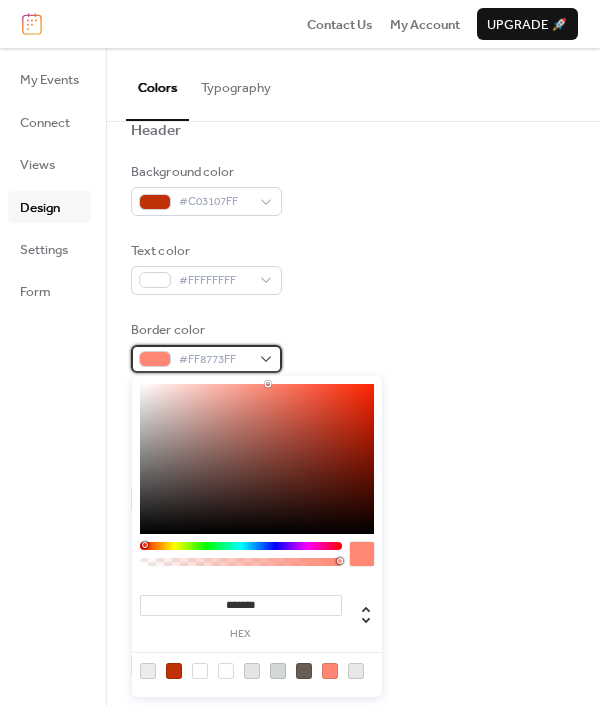 click on "#FF8773FF" at bounding box center (214, 360) 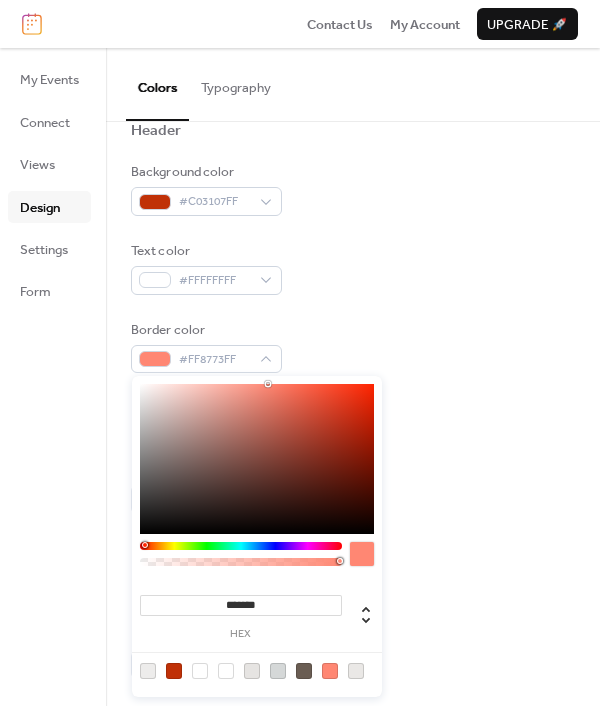 click on "*******" at bounding box center [241, 605] 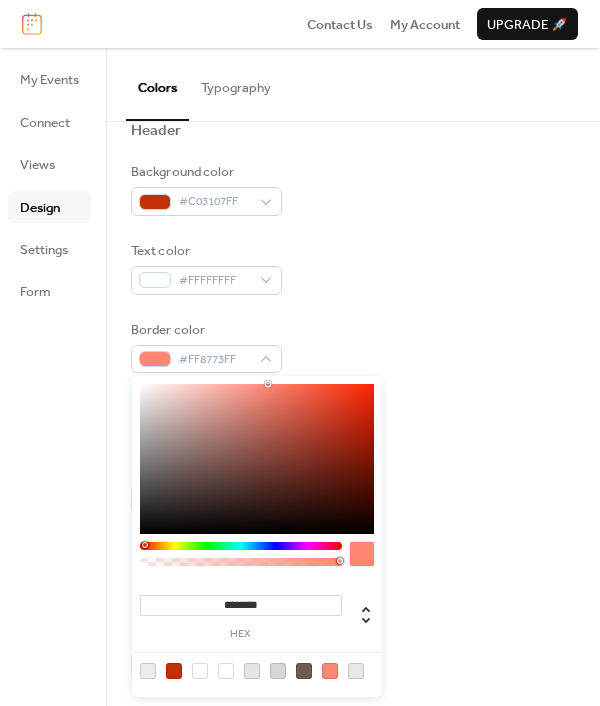 click on "********" at bounding box center (241, 605) 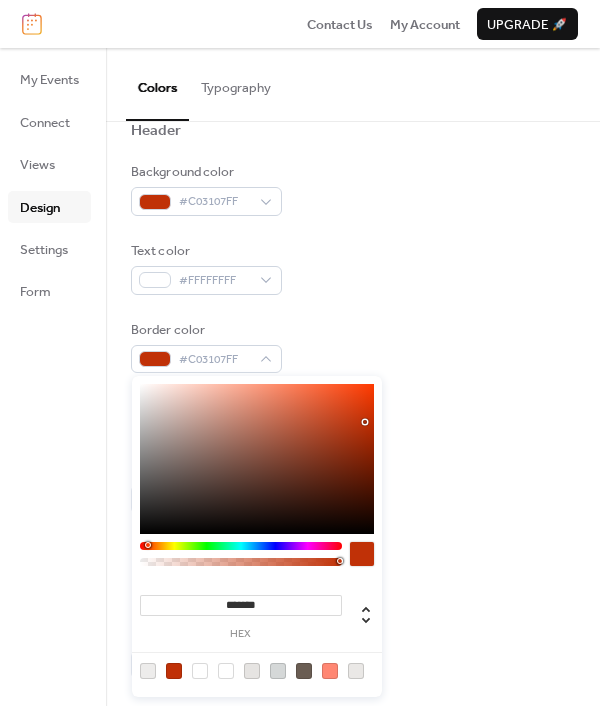type on "*******" 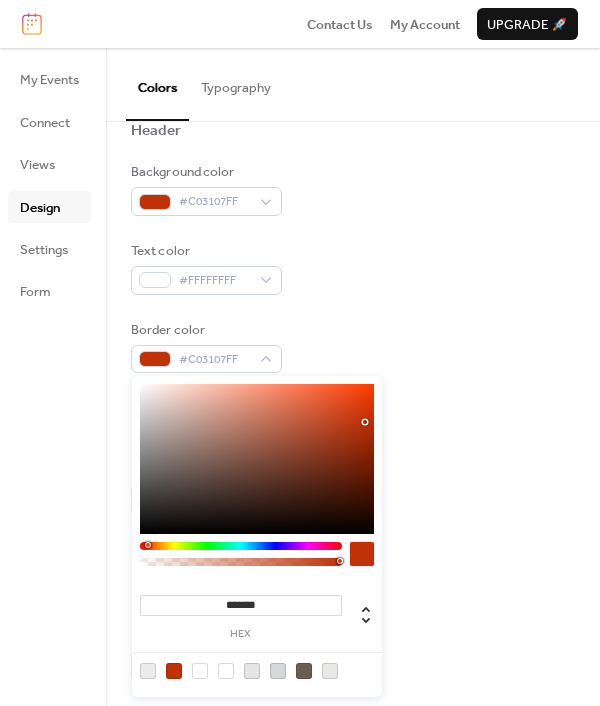 click on "Month View" at bounding box center (353, 571) 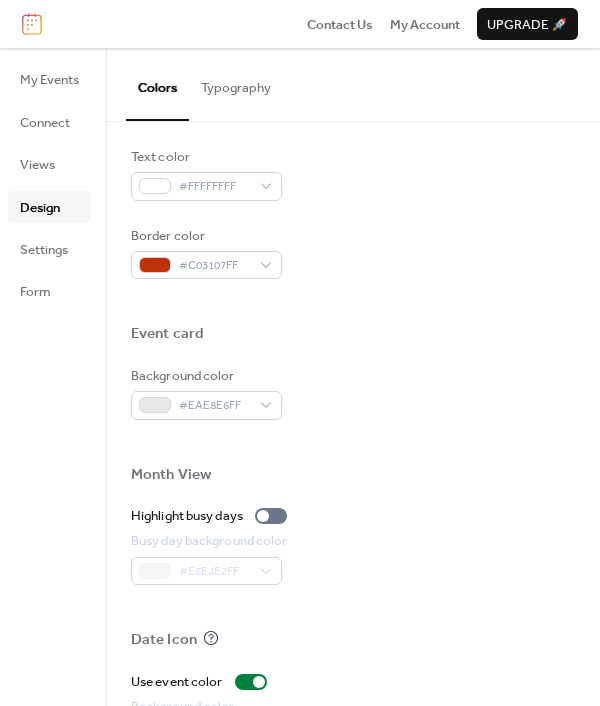 scroll, scrollTop: 945, scrollLeft: 0, axis: vertical 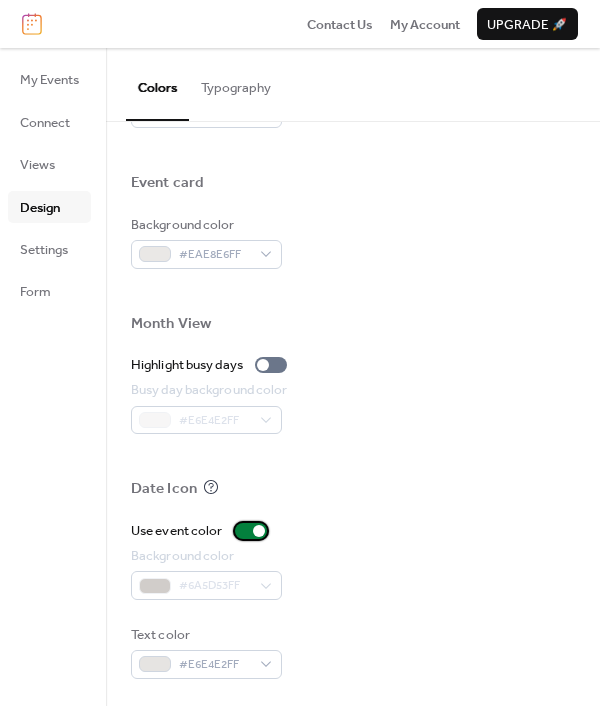 click at bounding box center (251, 531) 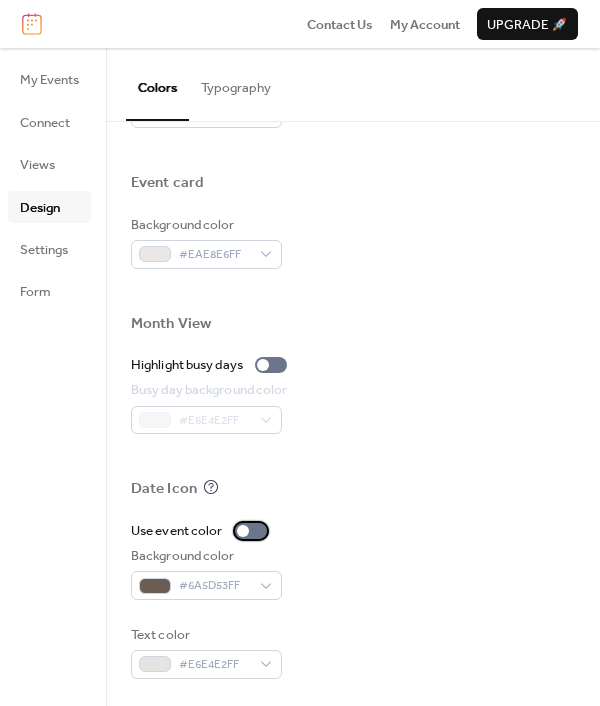 click at bounding box center [251, 531] 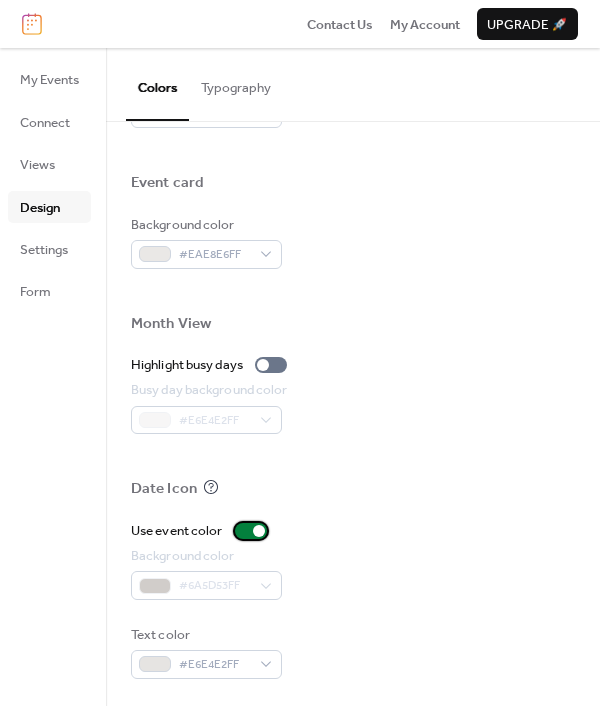 click at bounding box center (251, 531) 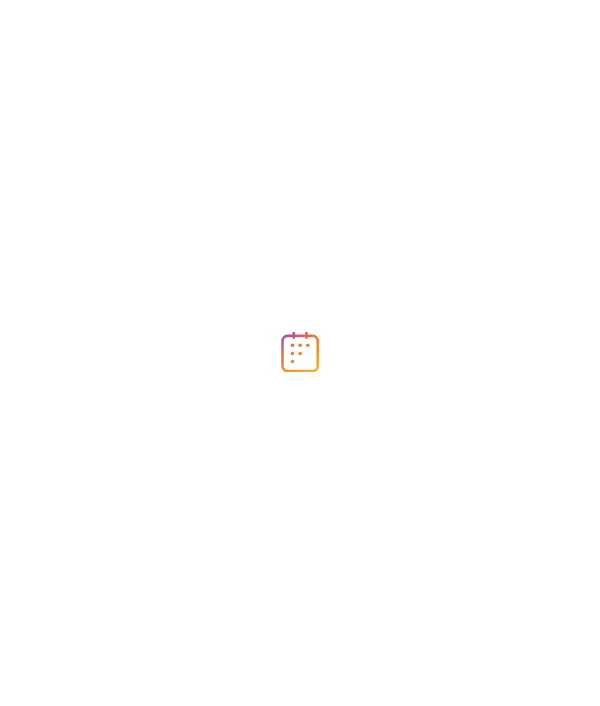 scroll, scrollTop: 0, scrollLeft: 0, axis: both 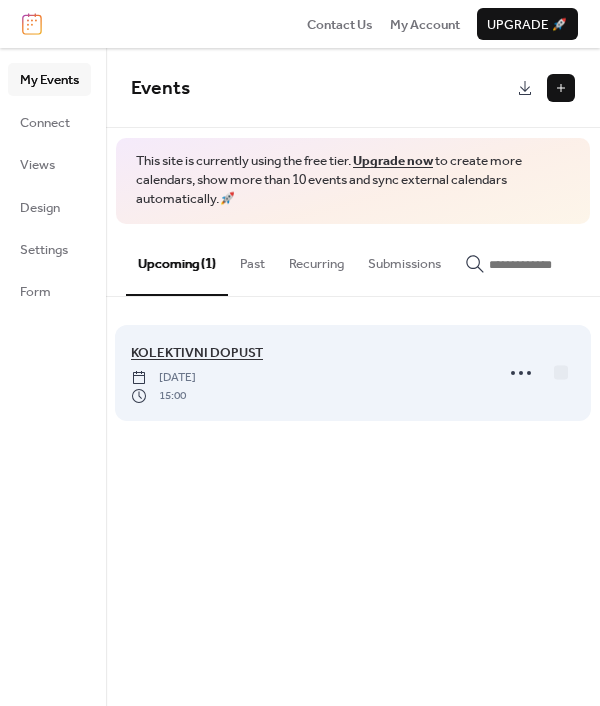 click on "KOLEKTIVNI DOPUST" at bounding box center (197, 353) 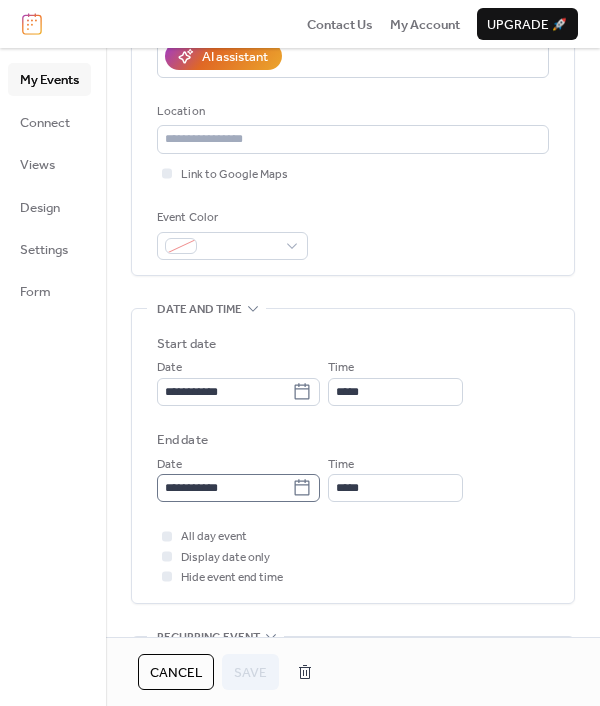 scroll, scrollTop: 400, scrollLeft: 0, axis: vertical 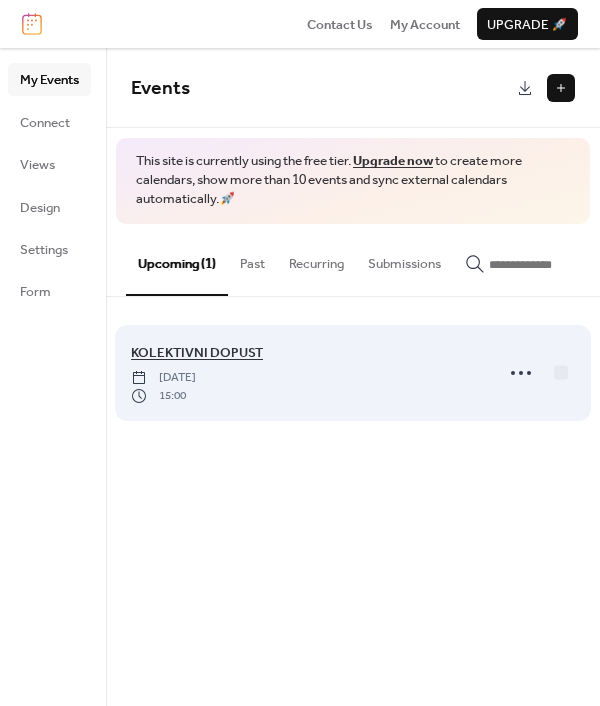 click on "KOLEKTIVNI DOPUST" at bounding box center [197, 353] 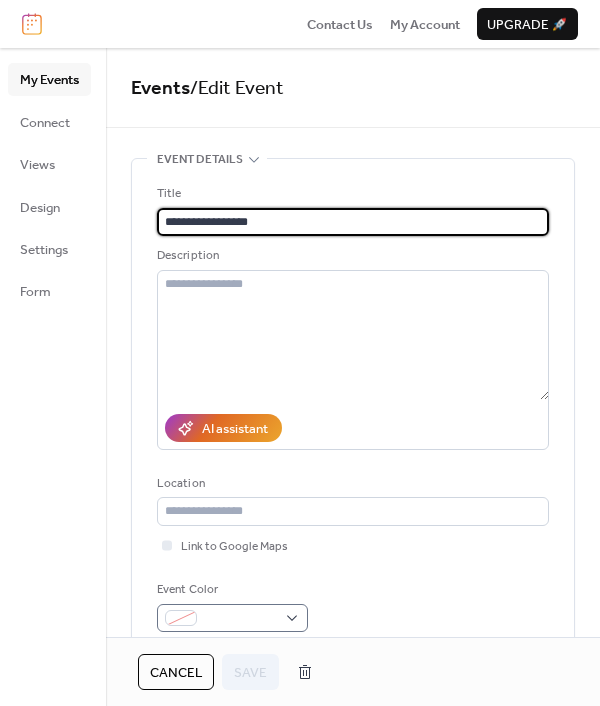 scroll, scrollTop: 300, scrollLeft: 0, axis: vertical 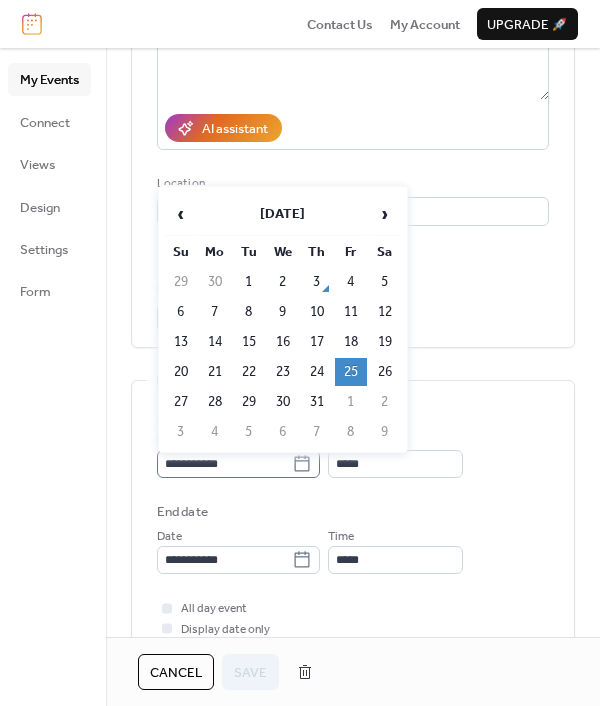 click 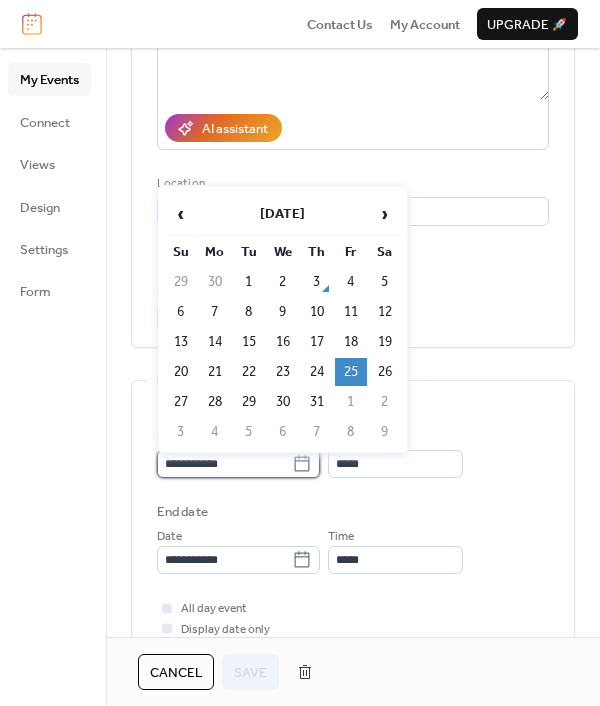 click on "**********" at bounding box center [224, 464] 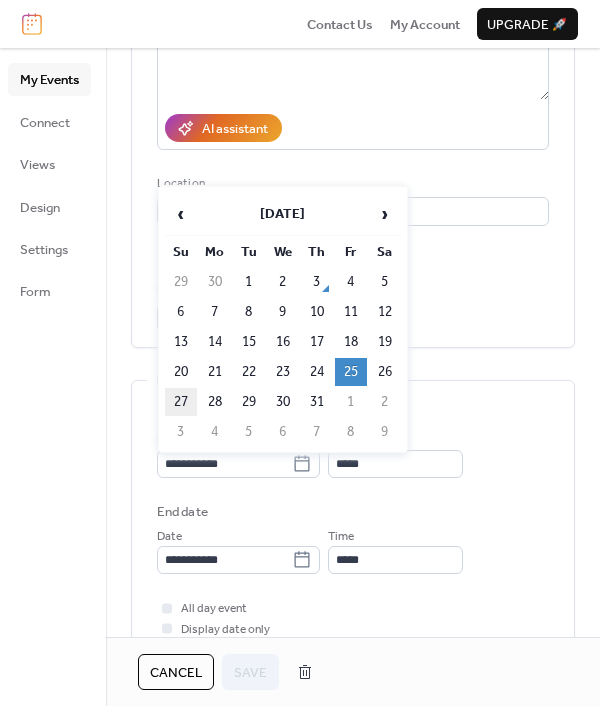 click on "27" at bounding box center (181, 402) 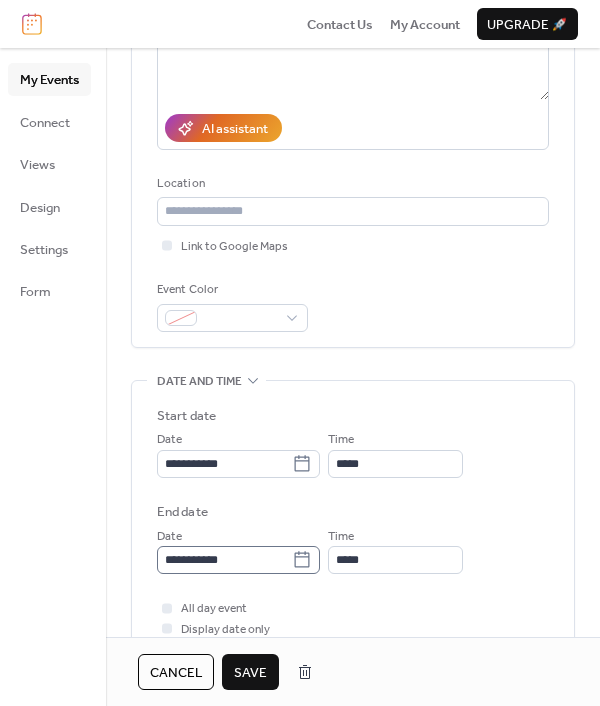 click 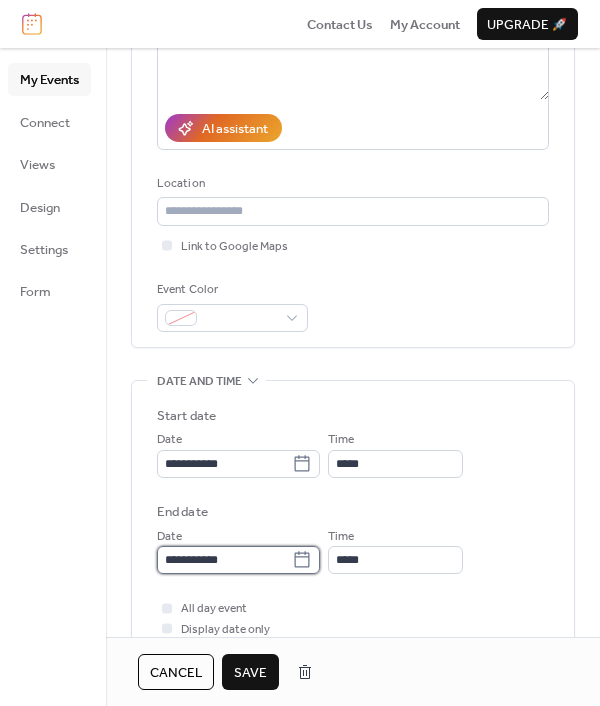 click on "**********" at bounding box center [224, 560] 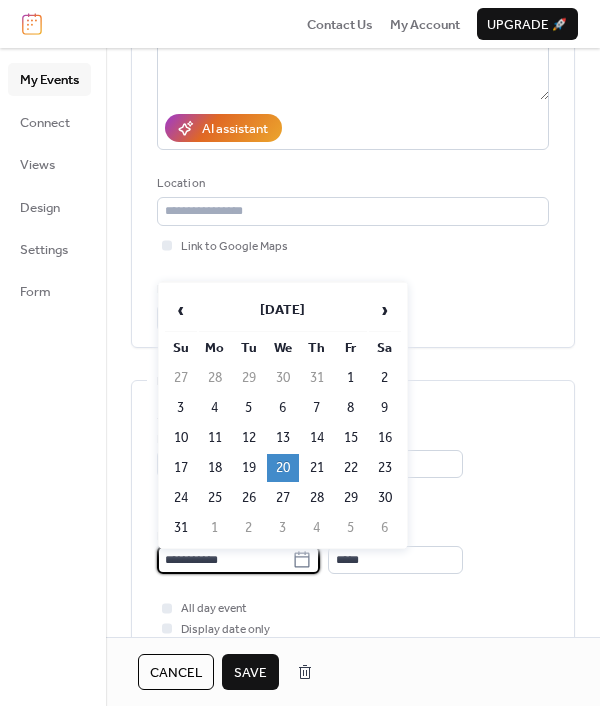 click on "**********" at bounding box center (353, 550) 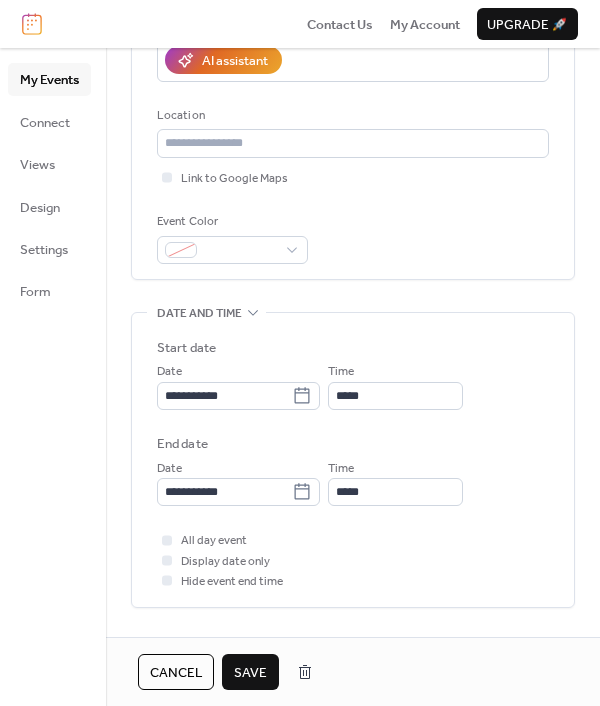 scroll, scrollTop: 400, scrollLeft: 0, axis: vertical 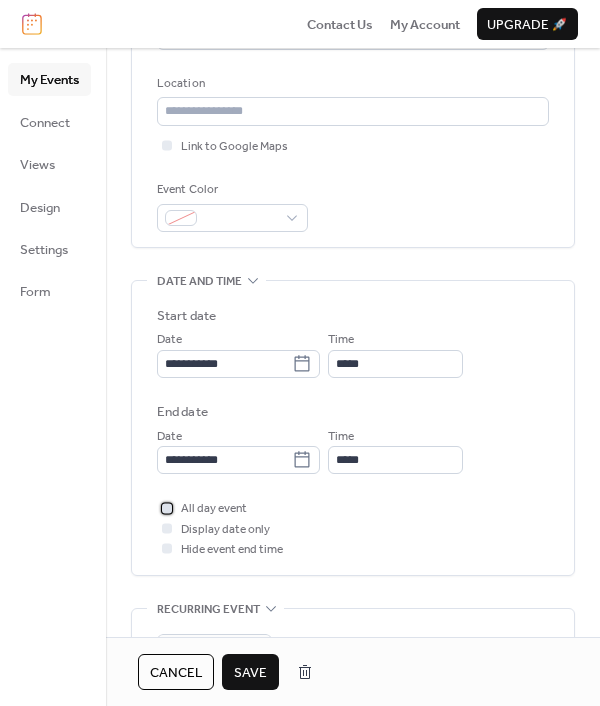 click on "All day event" at bounding box center [214, 509] 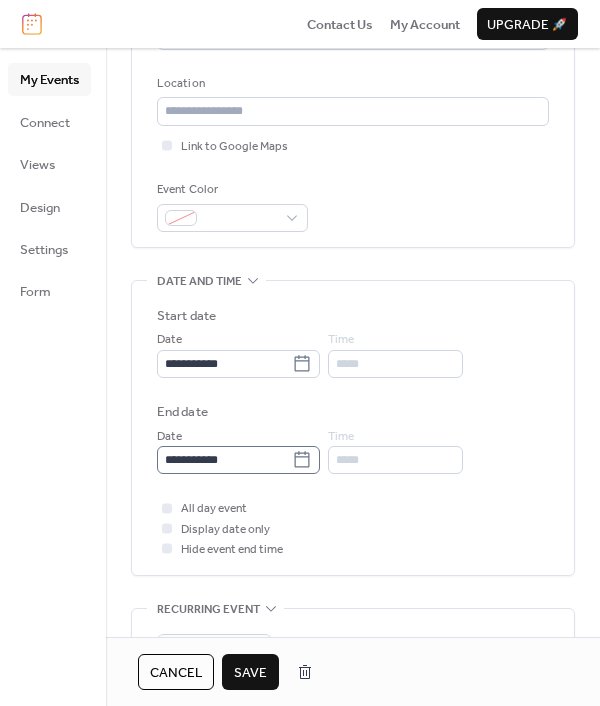 click on "**********" at bounding box center [238, 460] 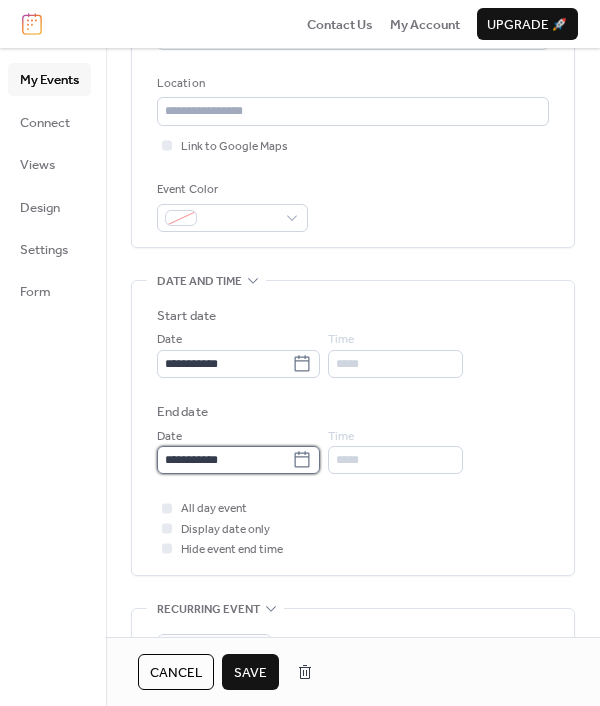 click on "**********" at bounding box center [224, 460] 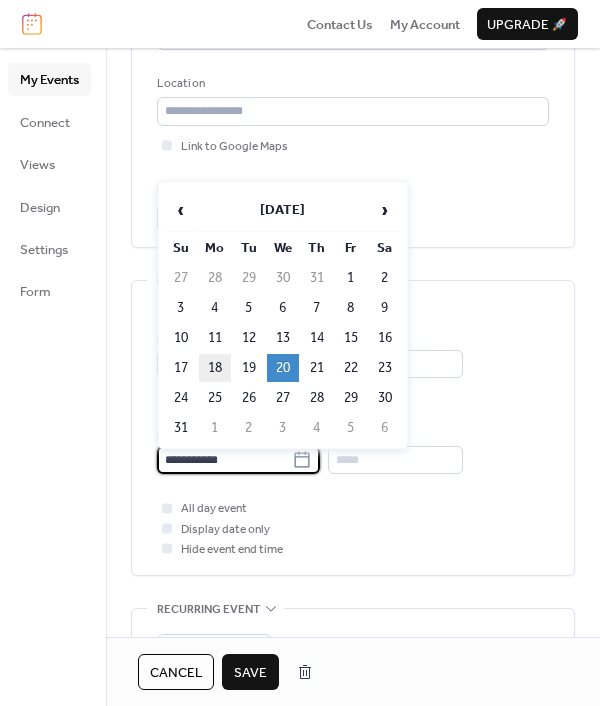 click on "18" at bounding box center [215, 368] 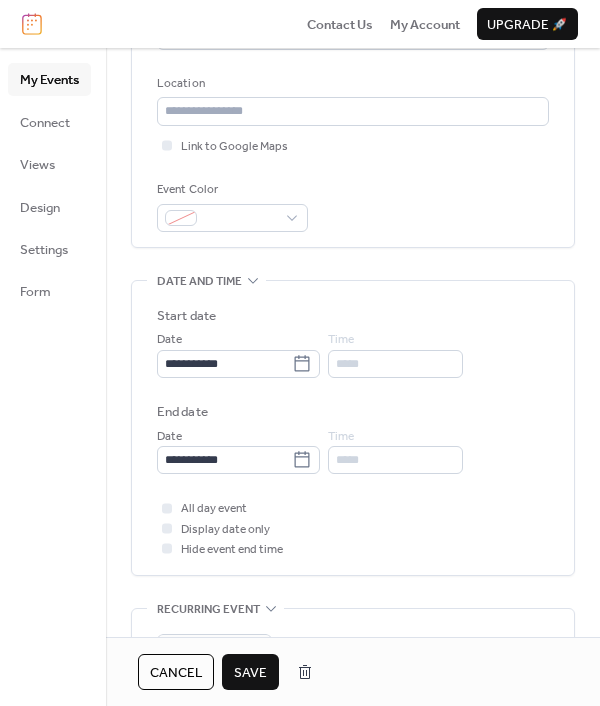 click on "**********" at bounding box center [353, 390] 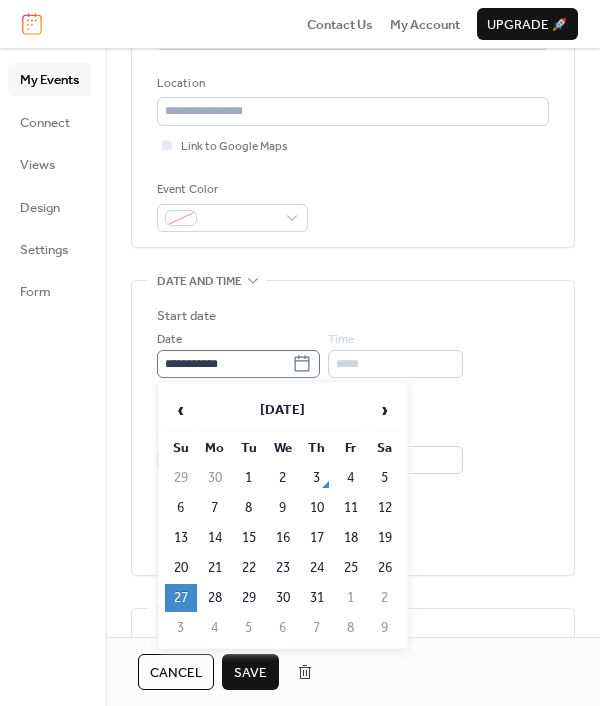 click 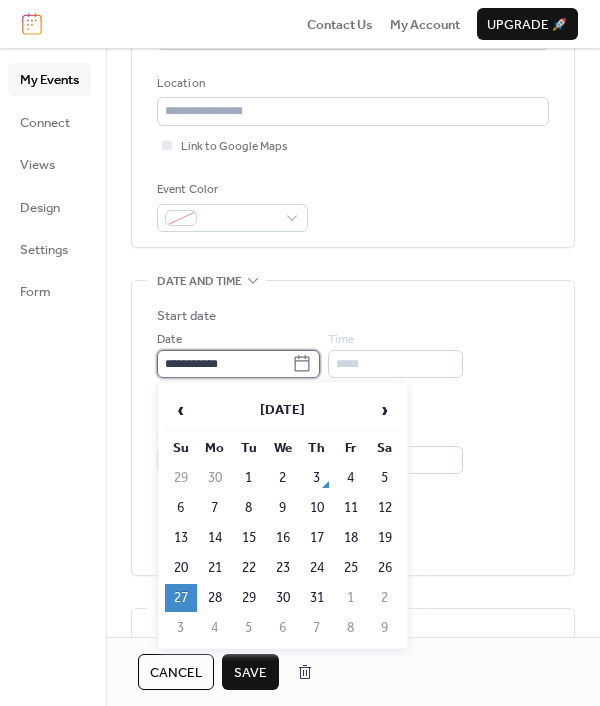 click on "**********" at bounding box center (224, 364) 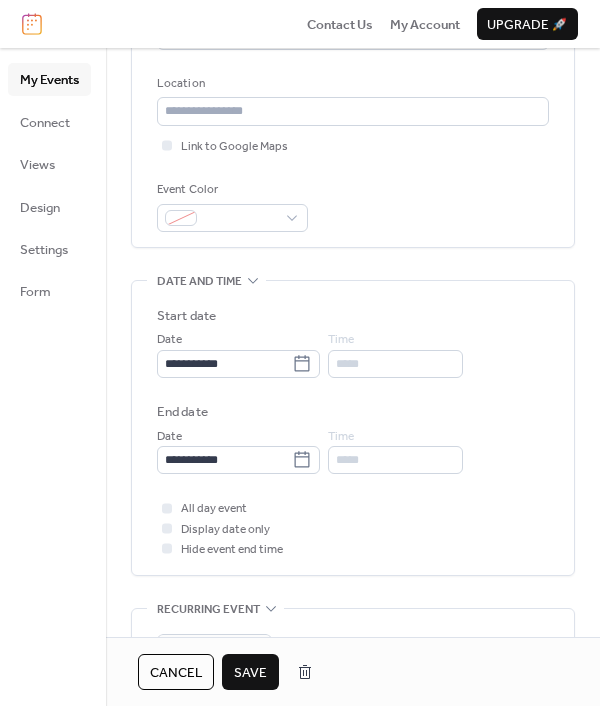 click on "End date" at bounding box center [353, 412] 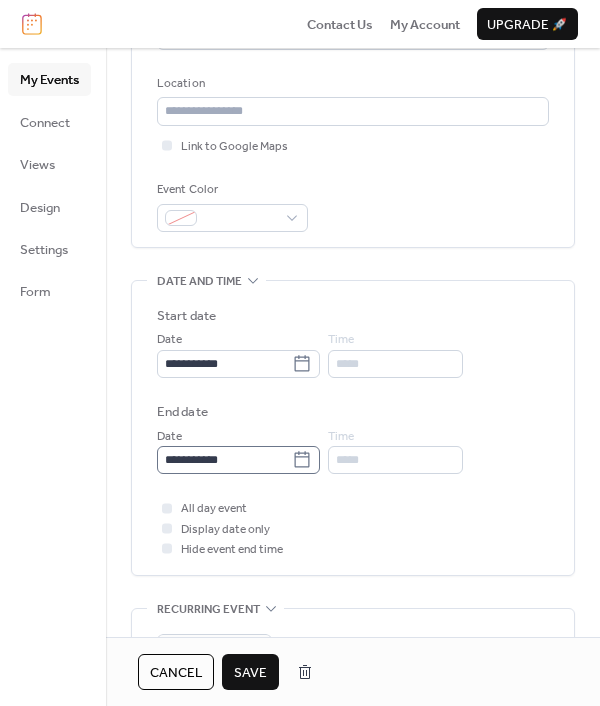 click 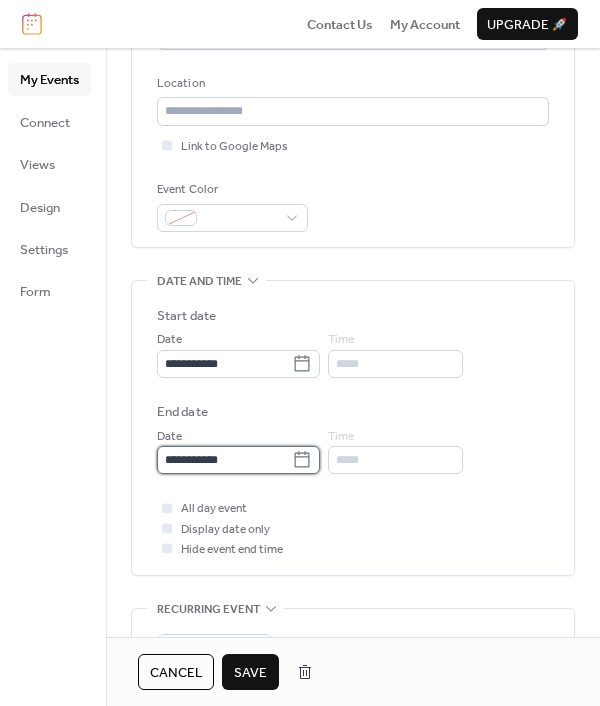 click on "**********" at bounding box center [224, 460] 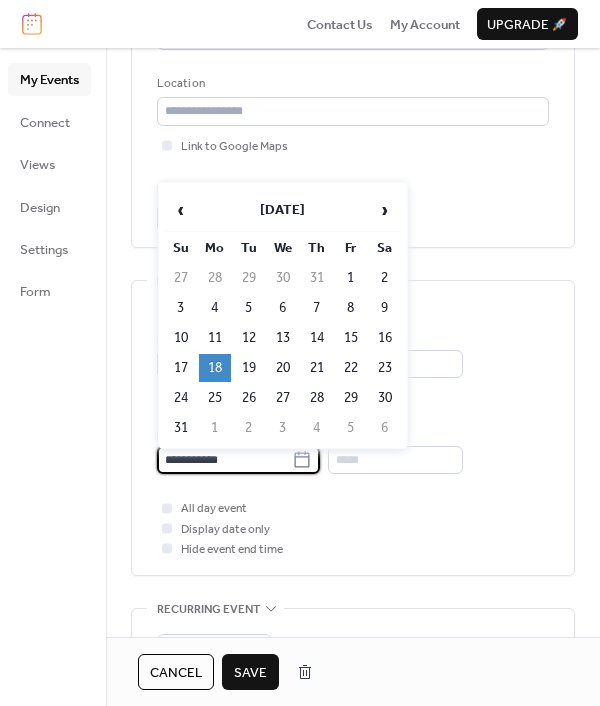 click on "**********" at bounding box center (353, 390) 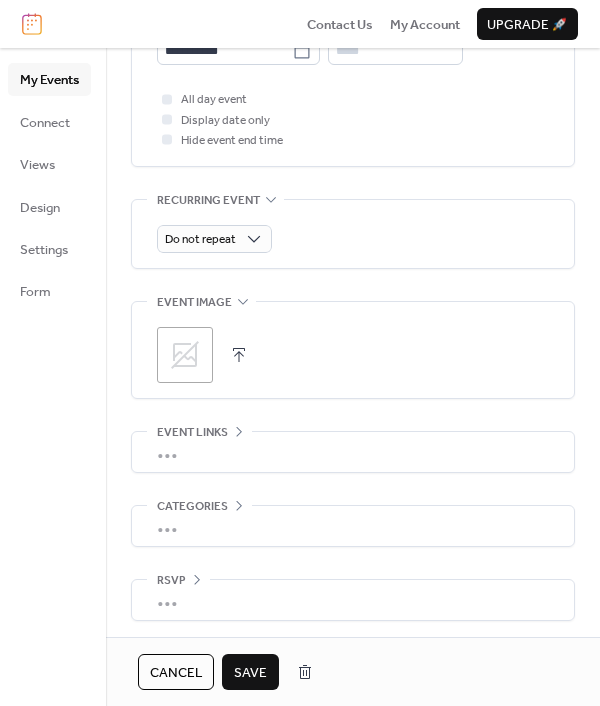 scroll, scrollTop: 810, scrollLeft: 0, axis: vertical 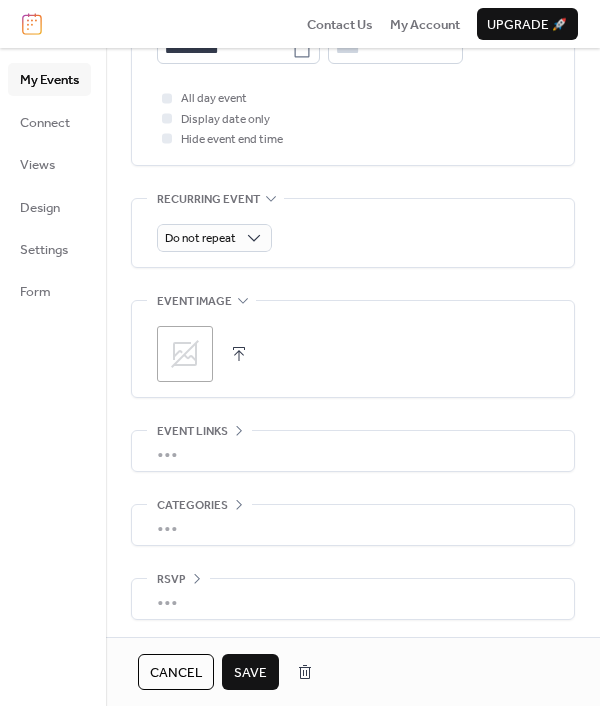 click on "Save" at bounding box center [250, 672] 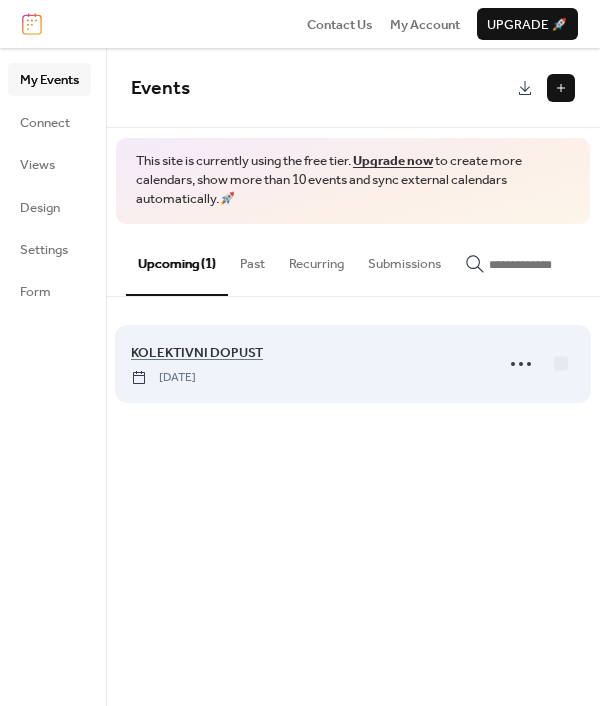 click on "Sunday, July 27, 2025" at bounding box center (163, 378) 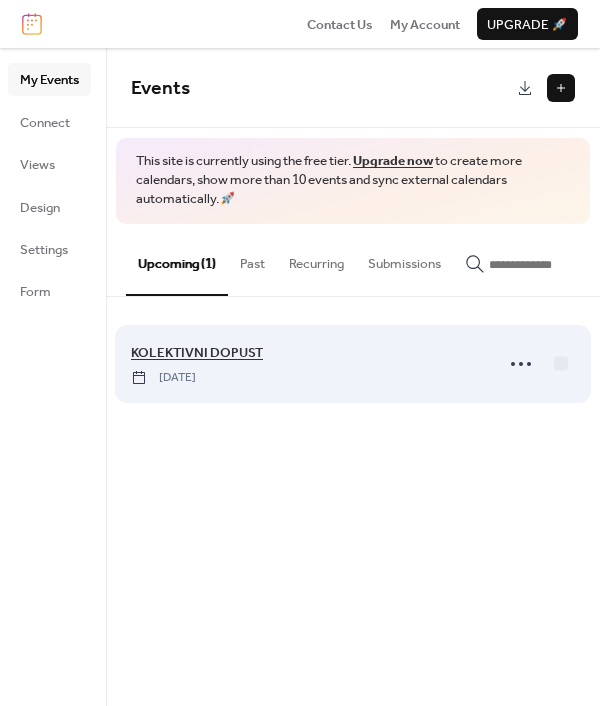 click on "KOLEKTIVNI DOPUST" at bounding box center (197, 353) 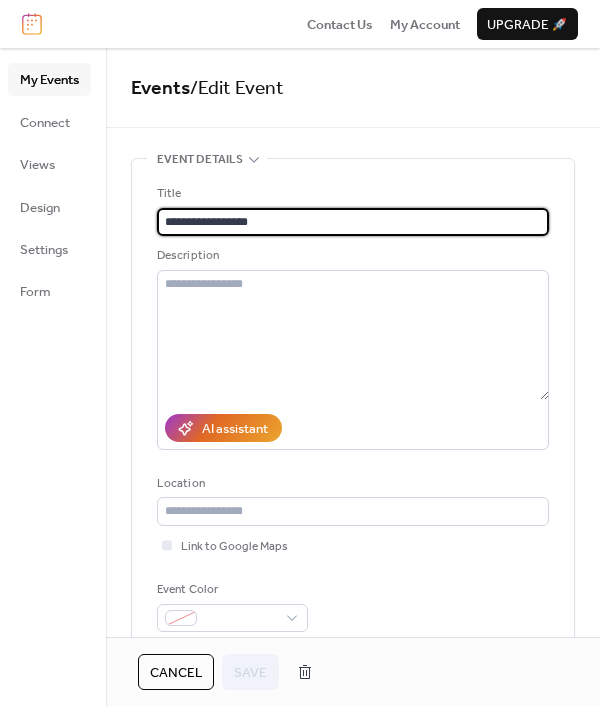 scroll, scrollTop: 300, scrollLeft: 0, axis: vertical 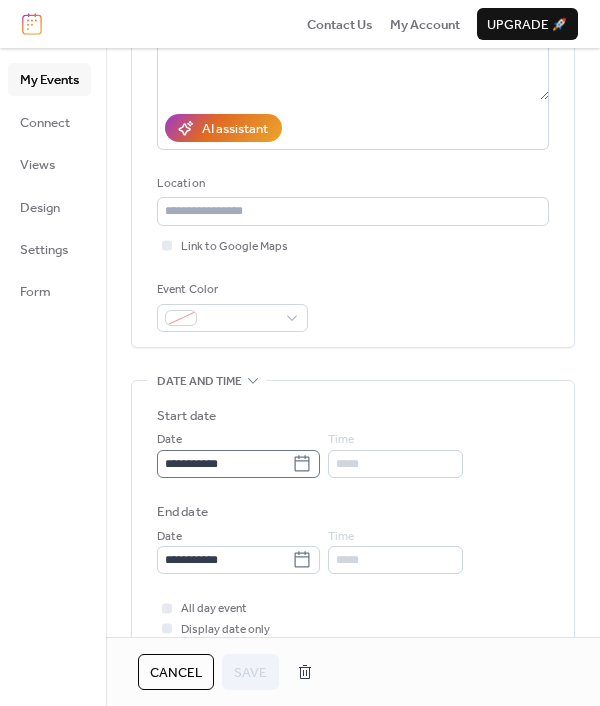 click 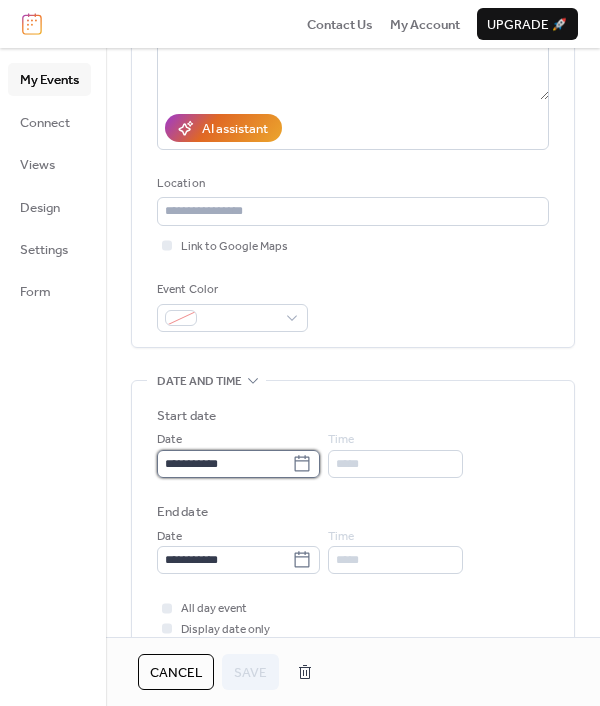 click on "**********" at bounding box center (224, 464) 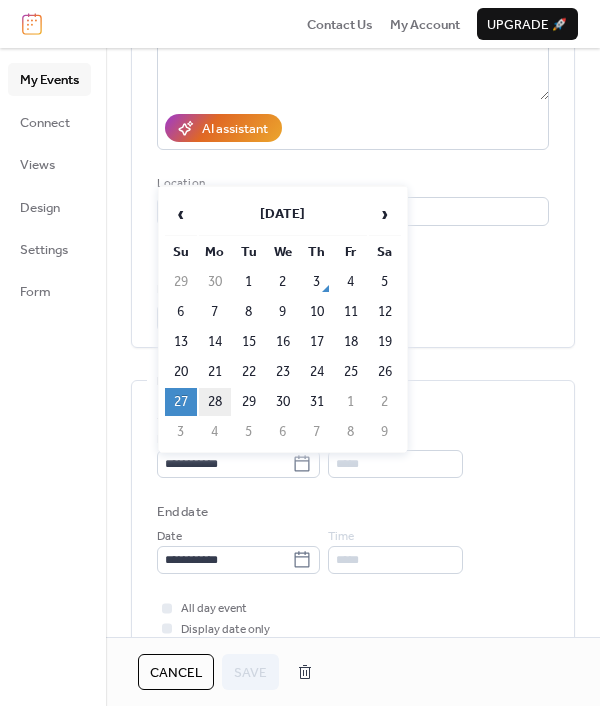 click on "28" at bounding box center [215, 402] 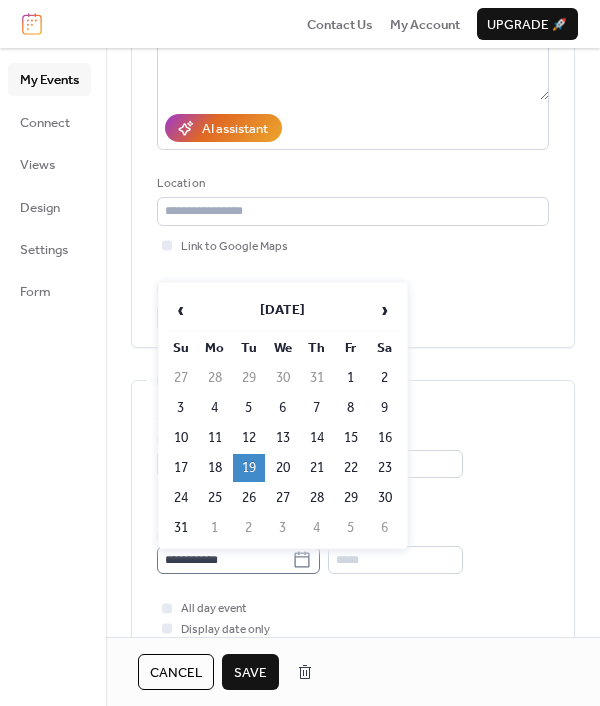 click 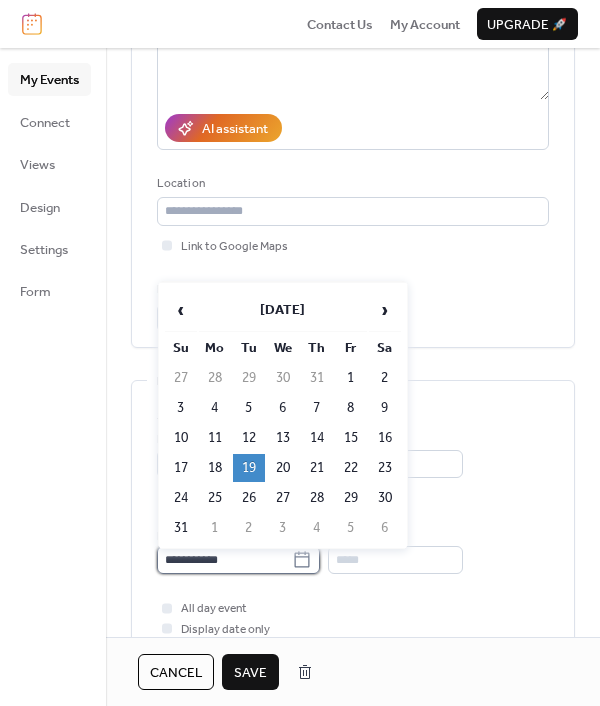 click on "**********" at bounding box center [224, 560] 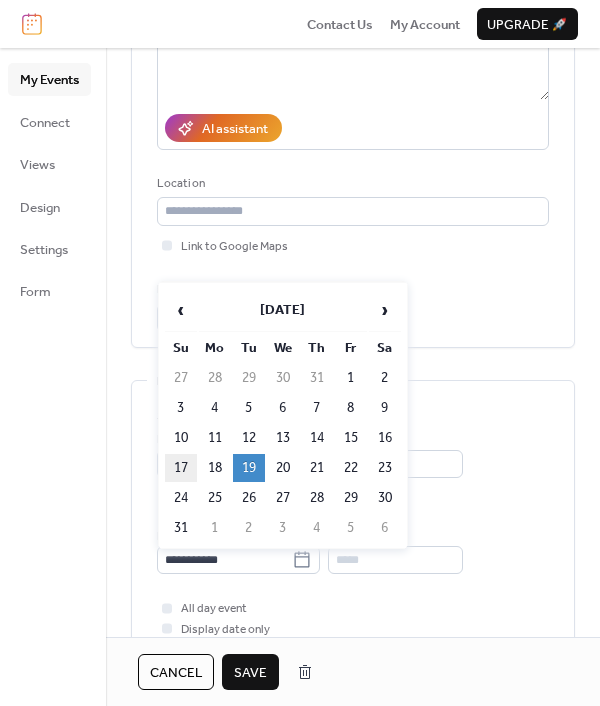 click on "17" at bounding box center [181, 468] 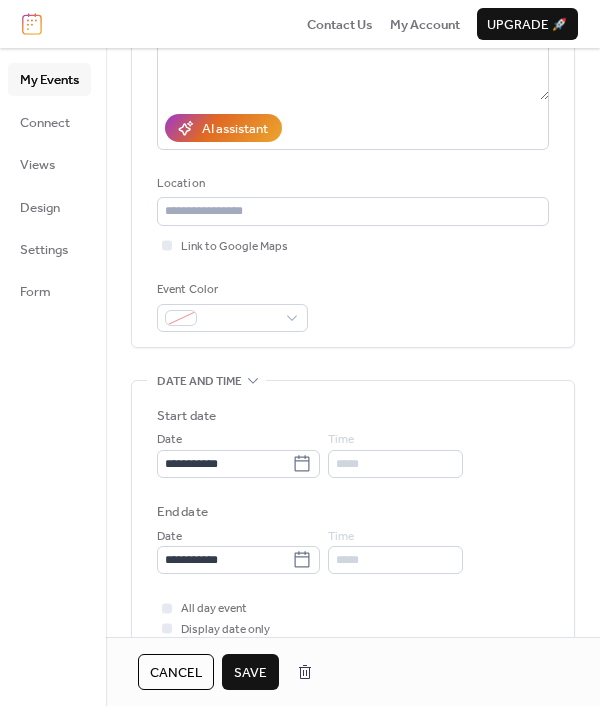 click on "All day event Display date only Hide event end time" at bounding box center (353, 628) 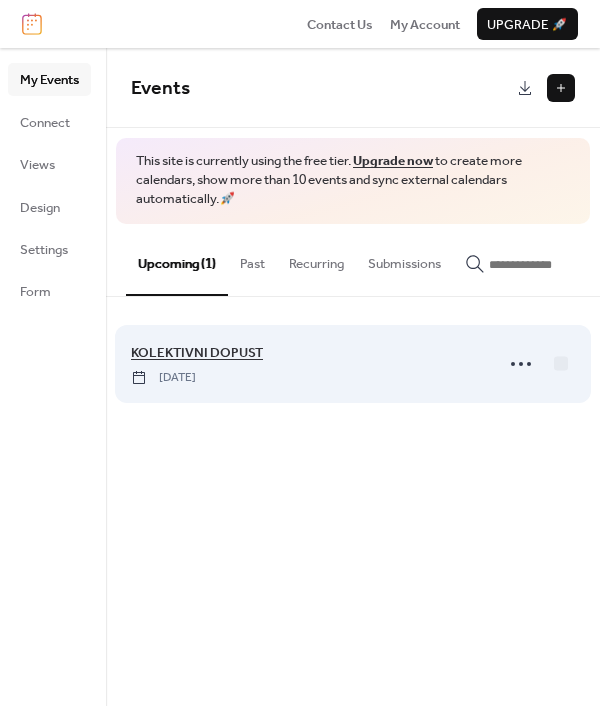 click on "KOLEKTIVNI DOPUST" at bounding box center (197, 353) 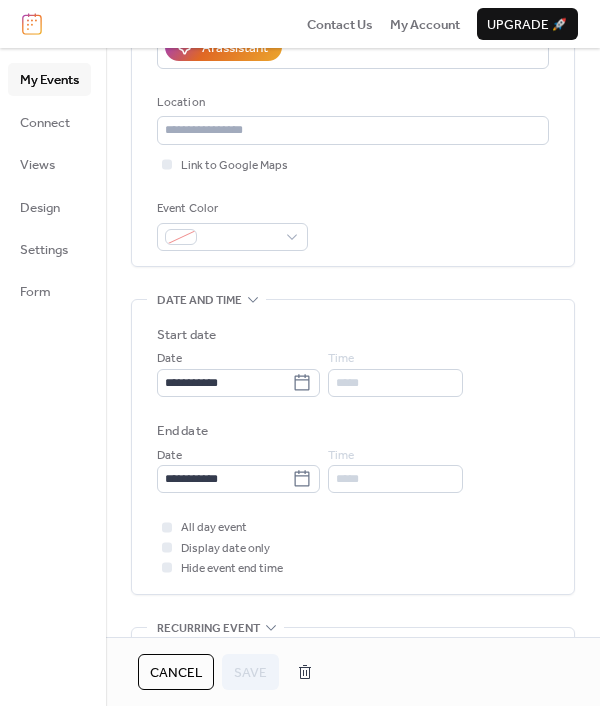 scroll, scrollTop: 400, scrollLeft: 0, axis: vertical 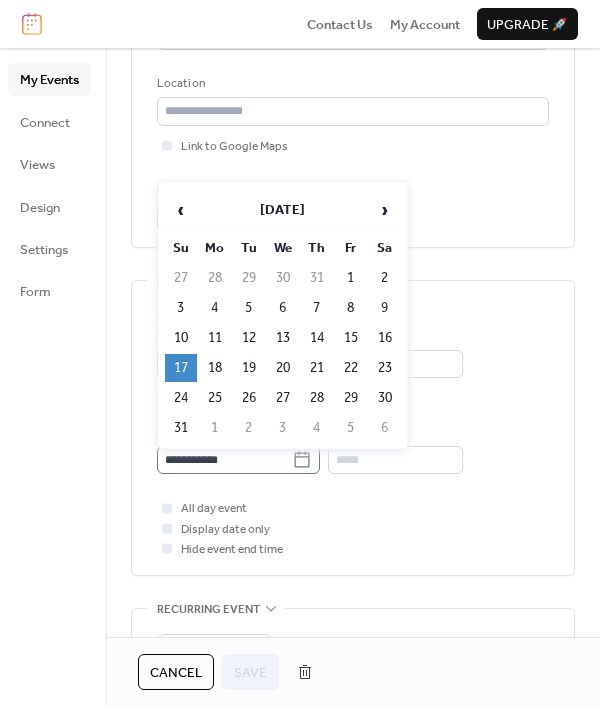 click 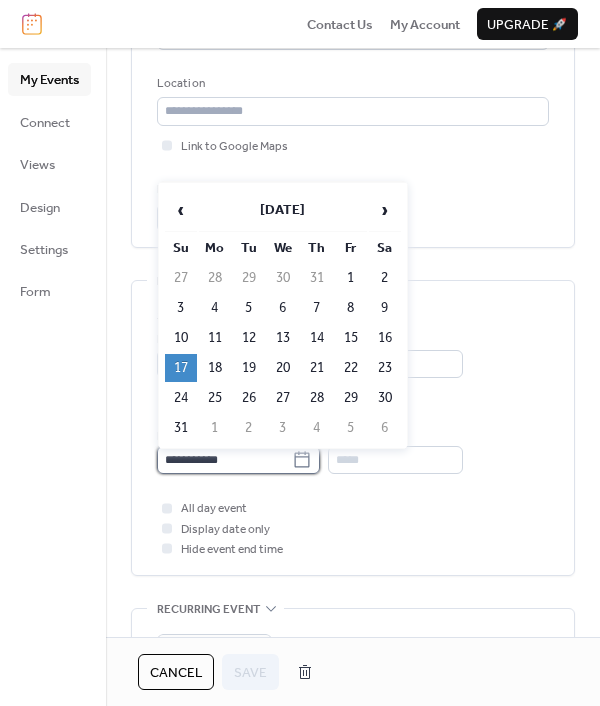 click on "**********" at bounding box center [224, 460] 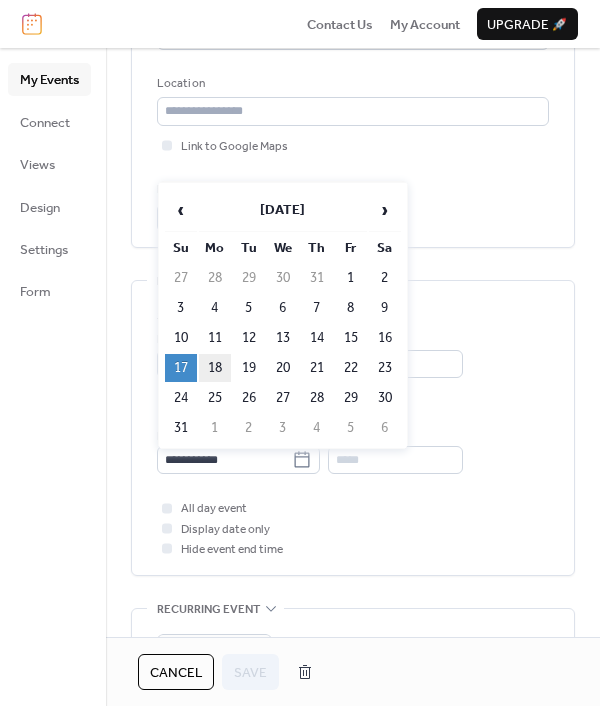 click on "18" at bounding box center [215, 368] 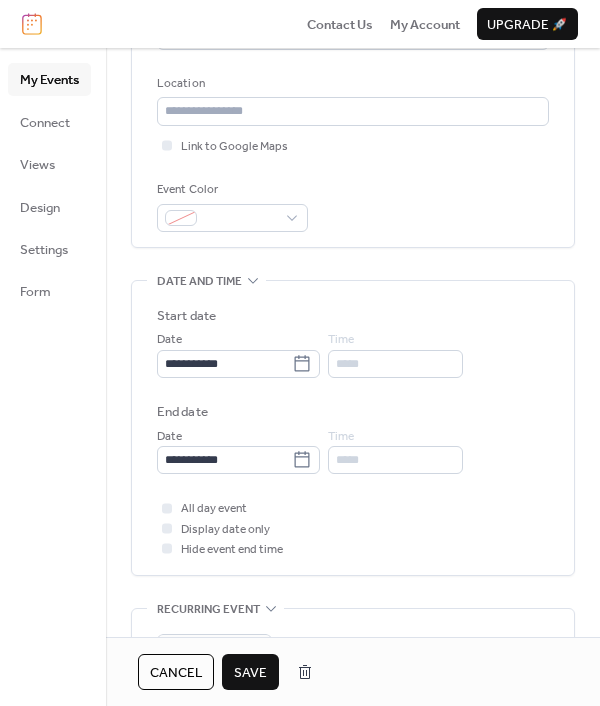 click on "**********" at bounding box center (353, 390) 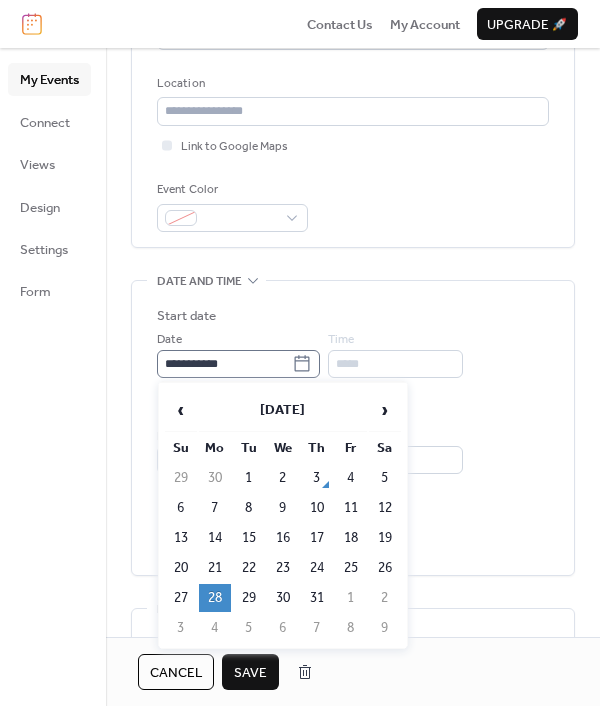 click 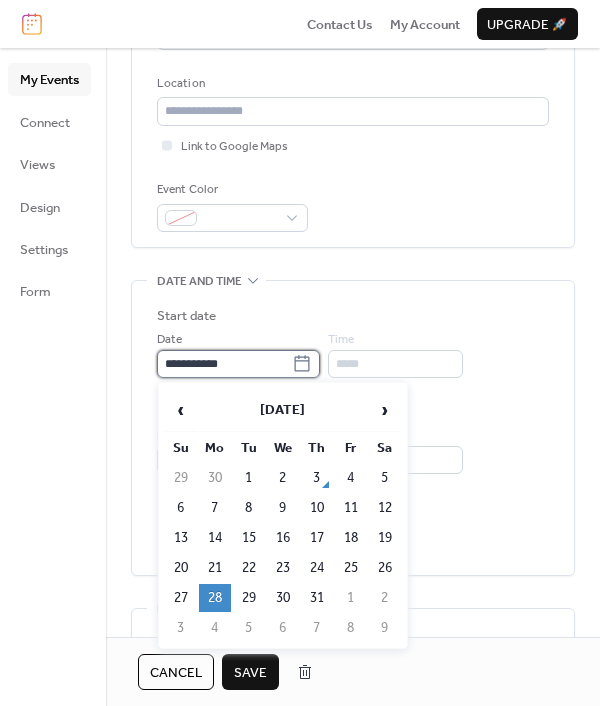 click on "**********" at bounding box center (224, 364) 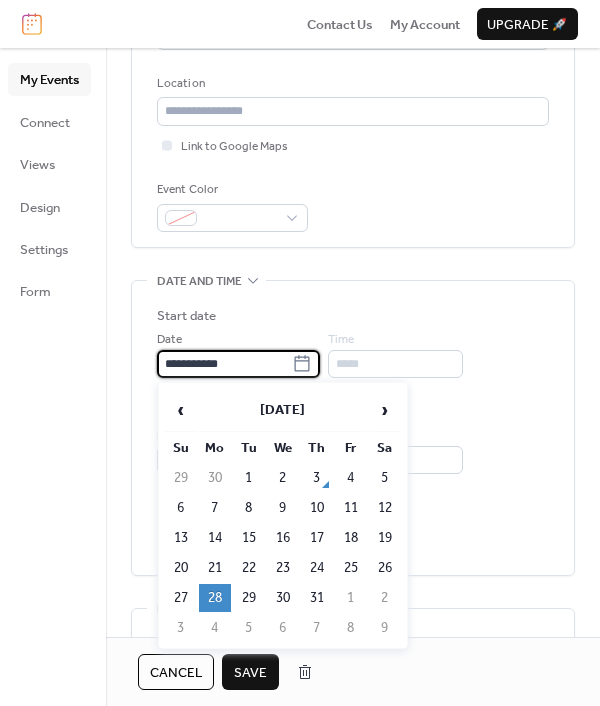 click on "End date" at bounding box center [353, 412] 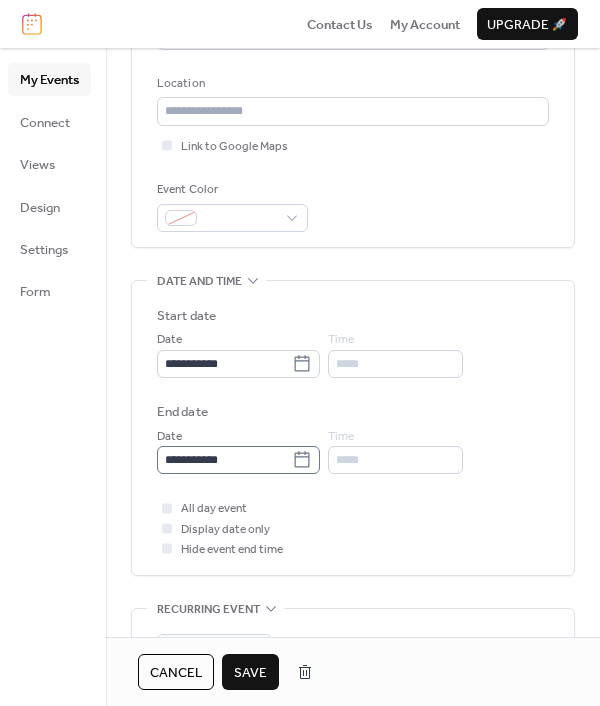 click 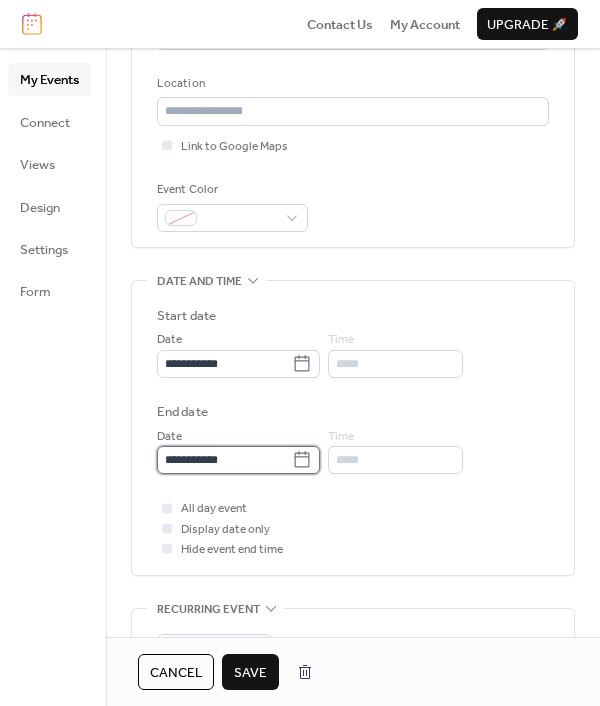 click on "**********" at bounding box center [224, 460] 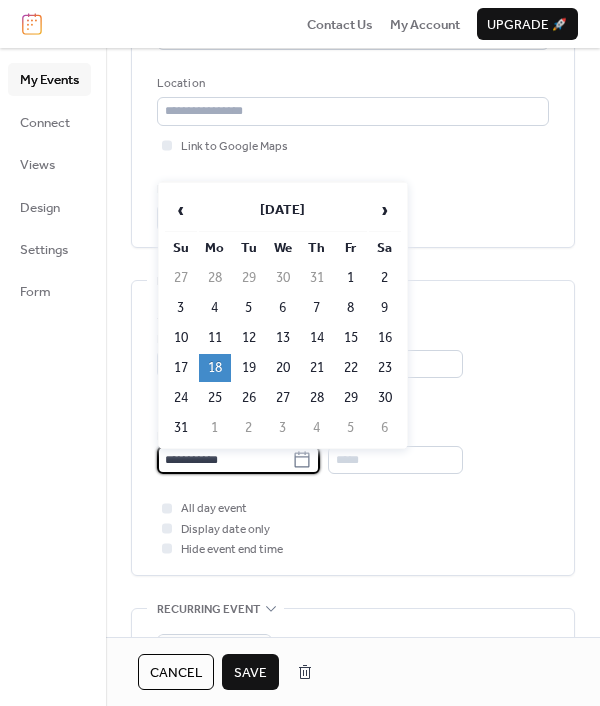 click on "**********" at bounding box center (353, 390) 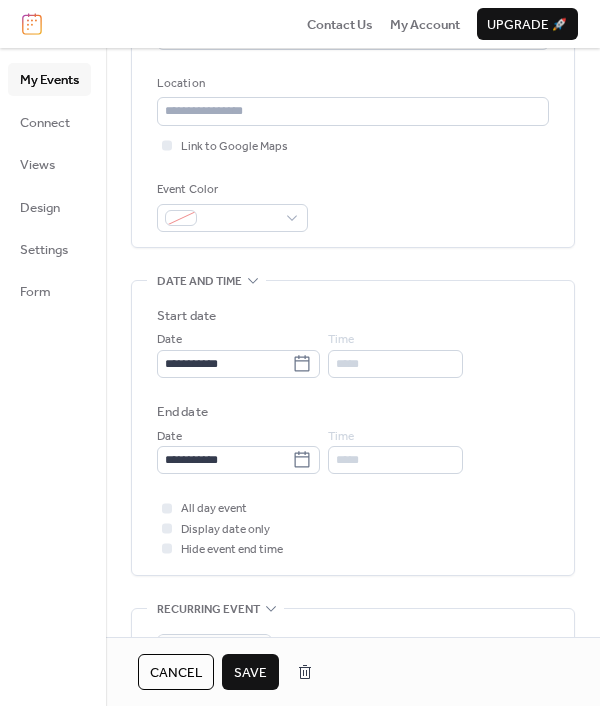 click on "Save" at bounding box center (250, 673) 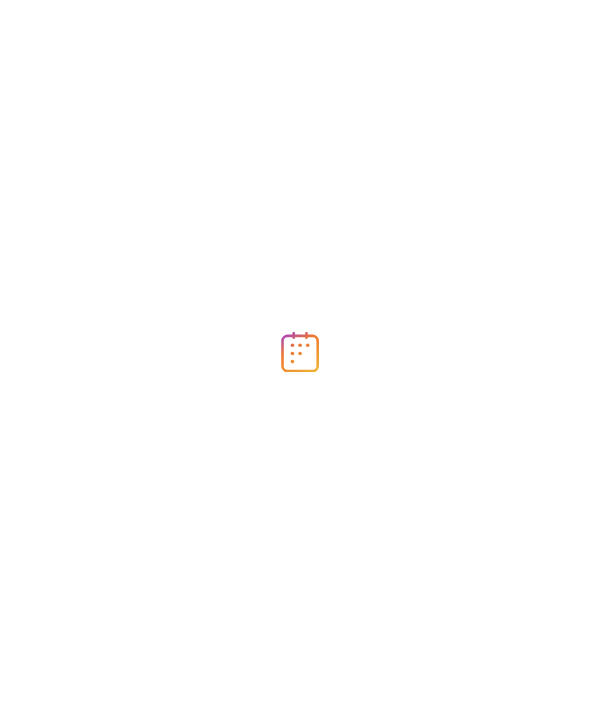 scroll, scrollTop: 0, scrollLeft: 0, axis: both 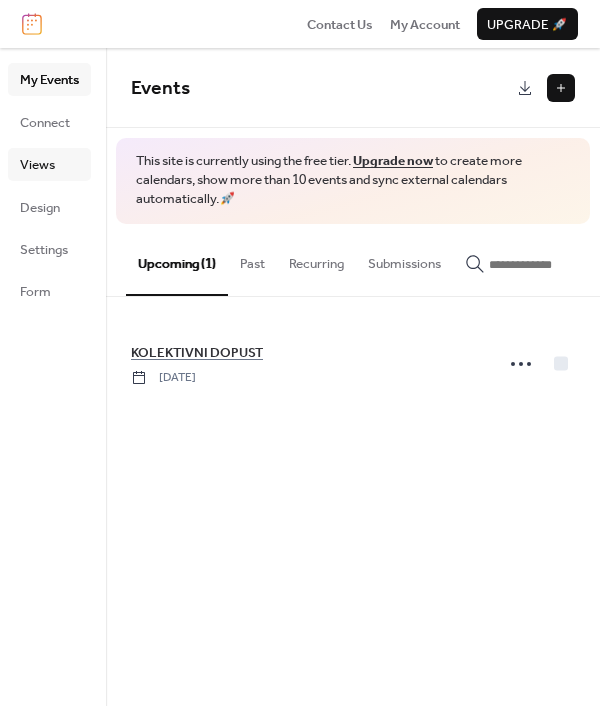 click on "Views" at bounding box center [49, 164] 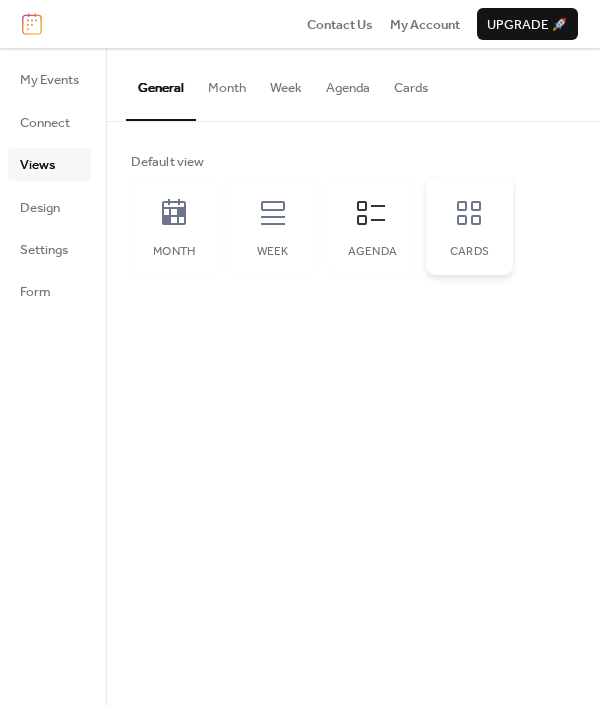 click 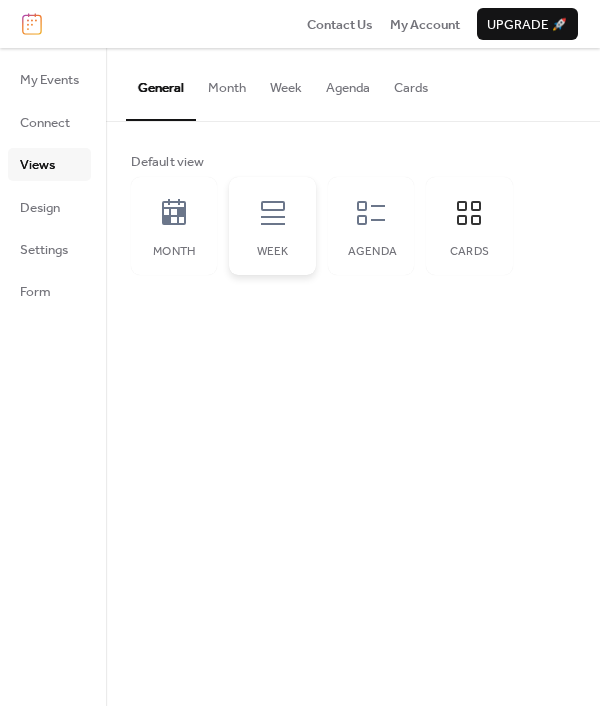click on "Week" at bounding box center (272, 226) 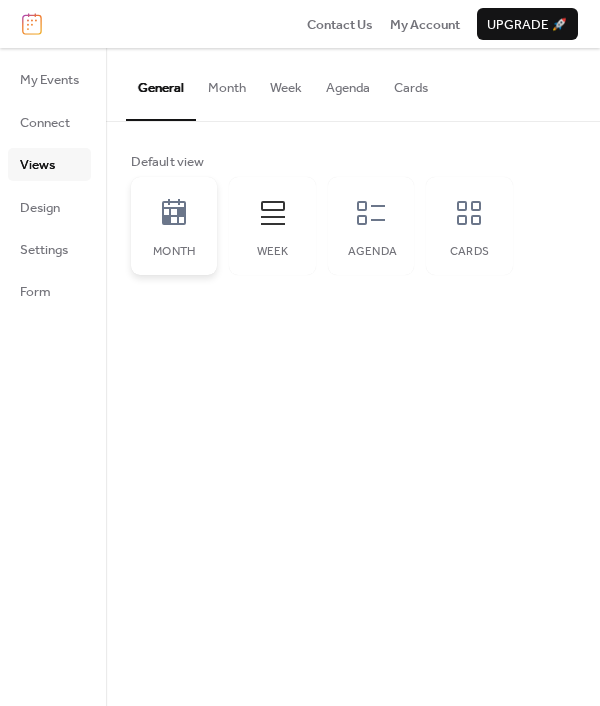 click on "Month" at bounding box center [174, 226] 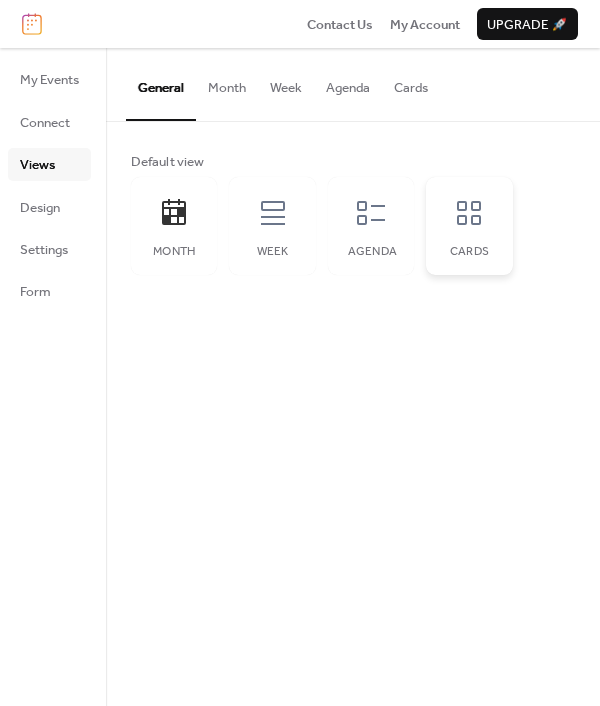 click on "Cards" at bounding box center (469, 226) 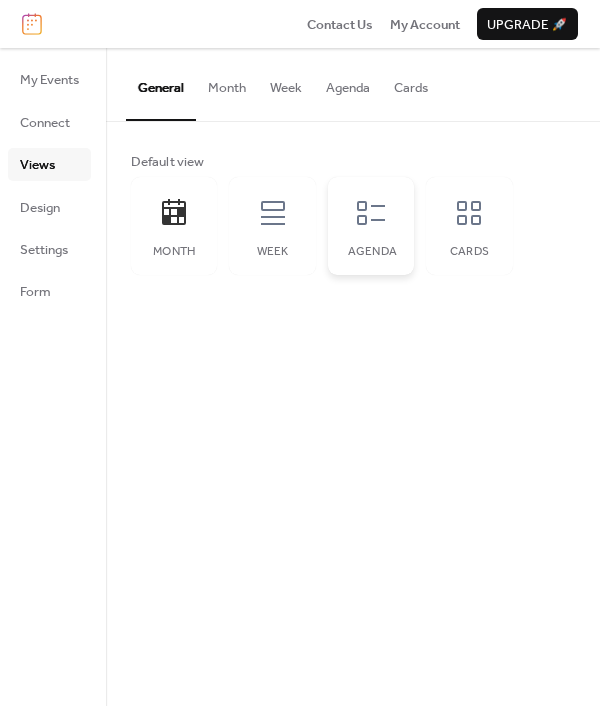 click on "Agenda" at bounding box center (371, 226) 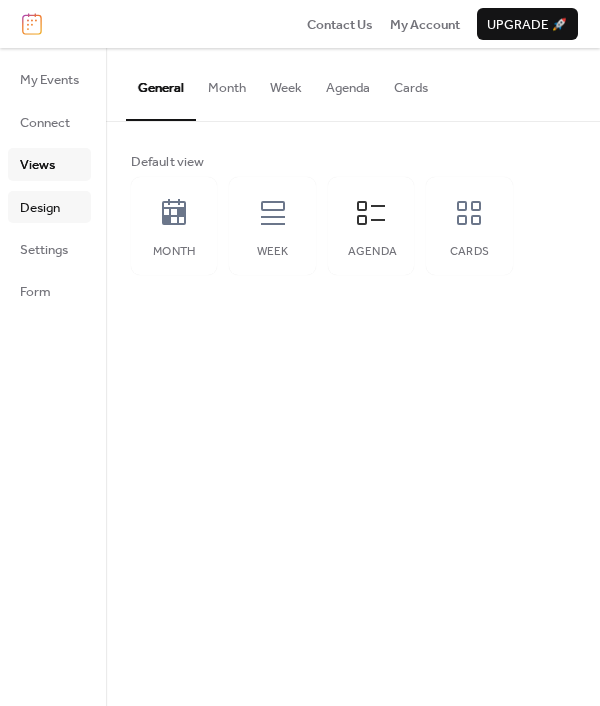 click on "Design" at bounding box center [49, 207] 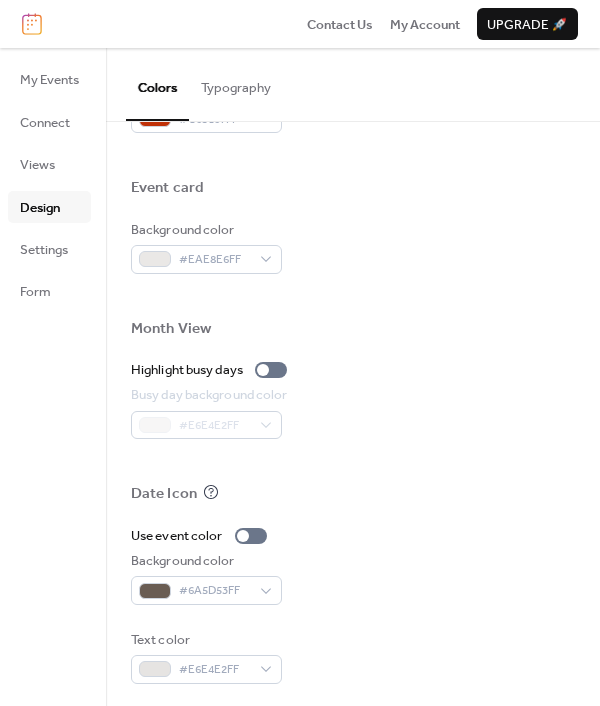 scroll, scrollTop: 945, scrollLeft: 0, axis: vertical 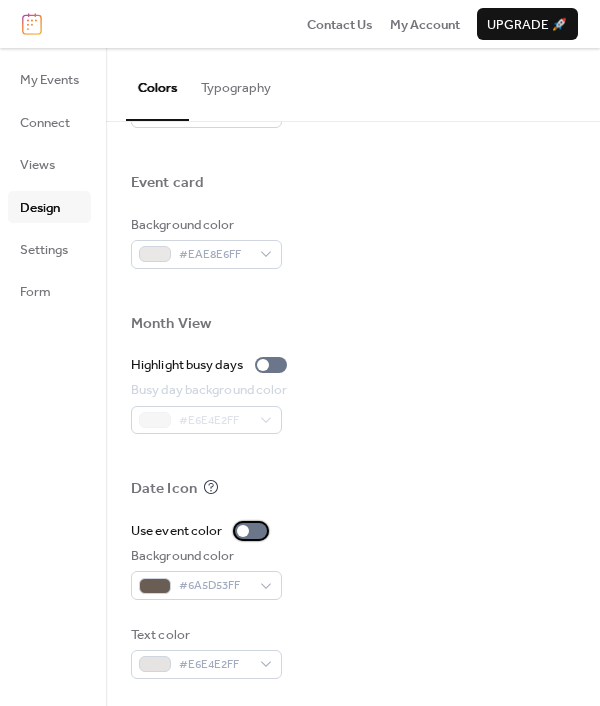 click at bounding box center [243, 531] 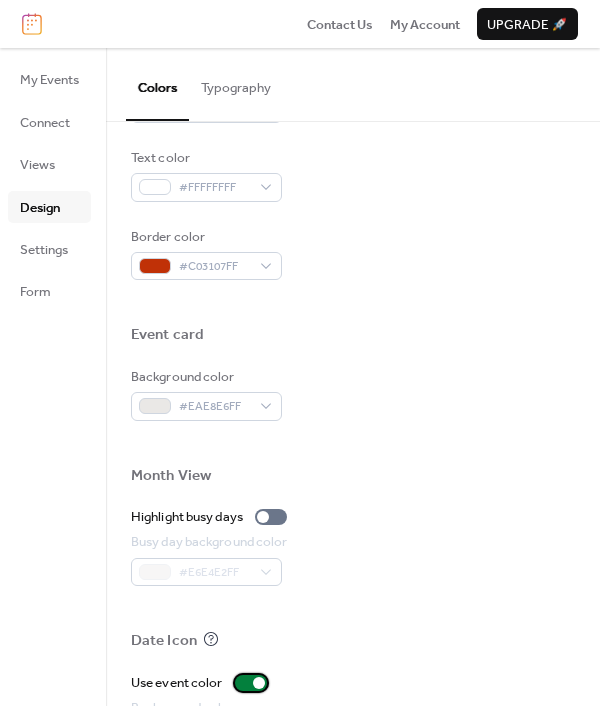 scroll, scrollTop: 745, scrollLeft: 0, axis: vertical 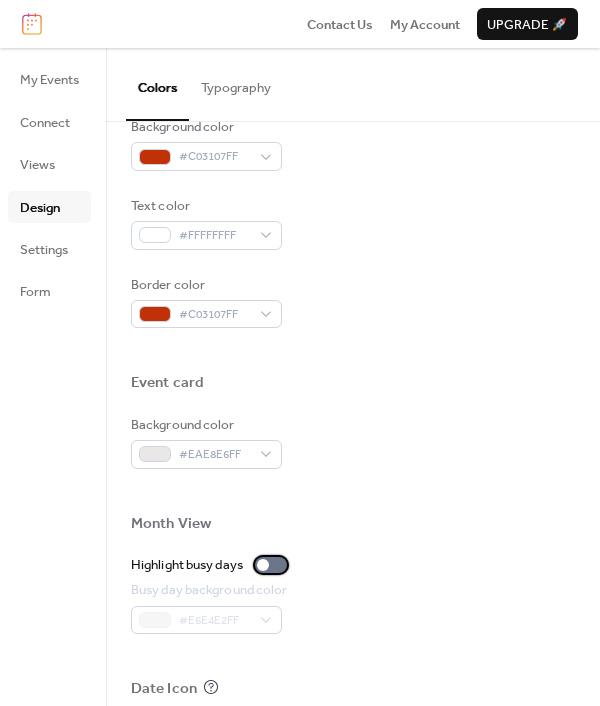 click at bounding box center (271, 565) 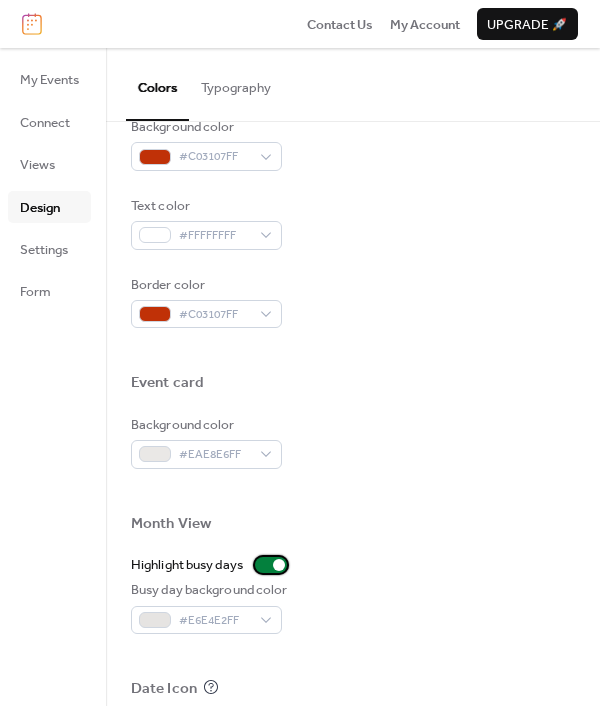 click at bounding box center (279, 565) 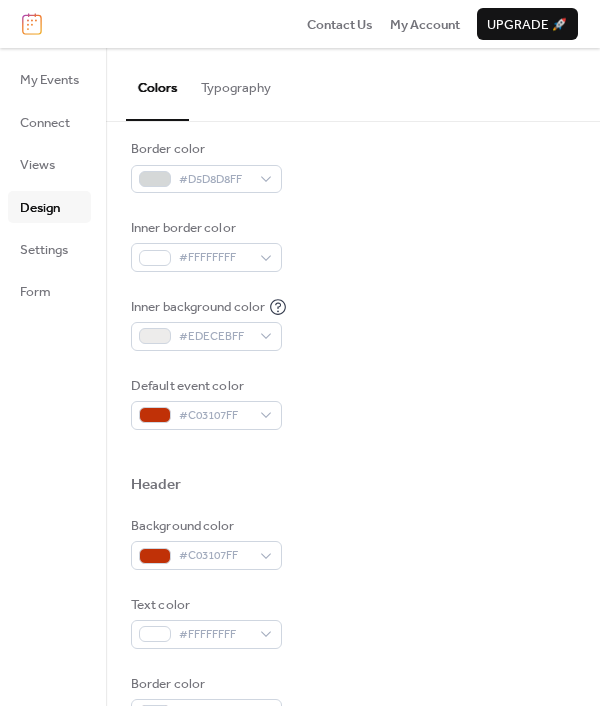 scroll, scrollTop: 345, scrollLeft: 0, axis: vertical 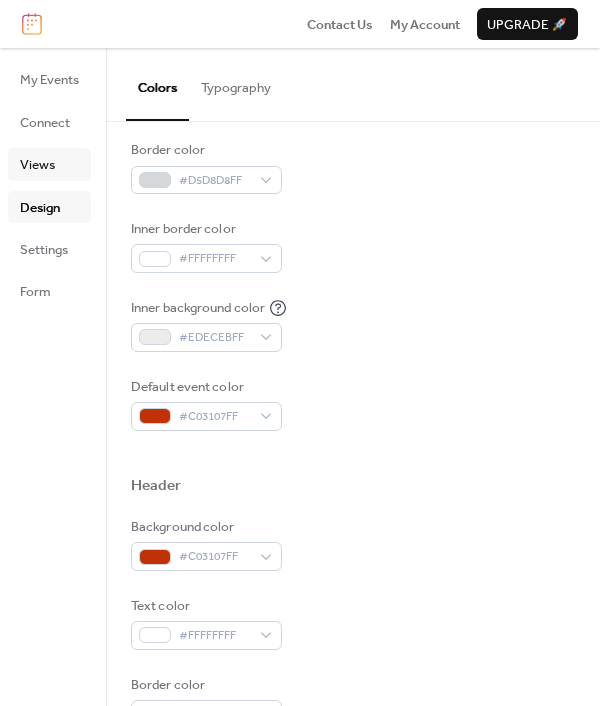 click on "Views" at bounding box center [37, 165] 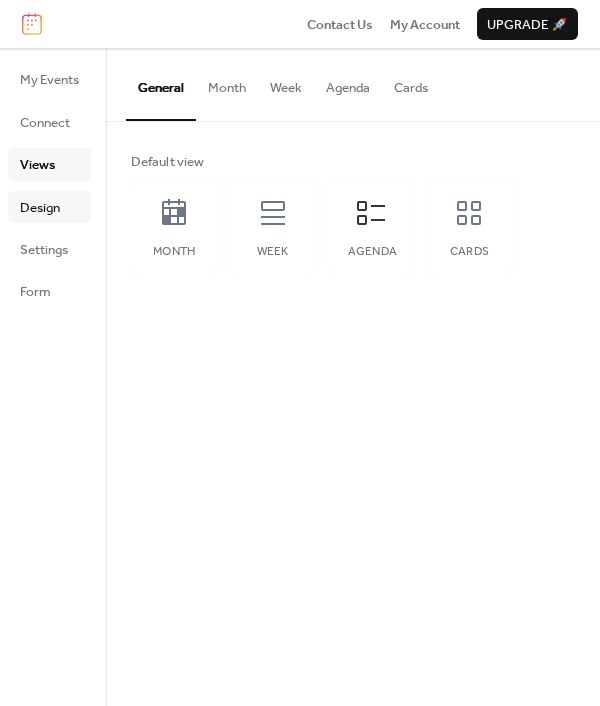 click on "Design" at bounding box center [40, 208] 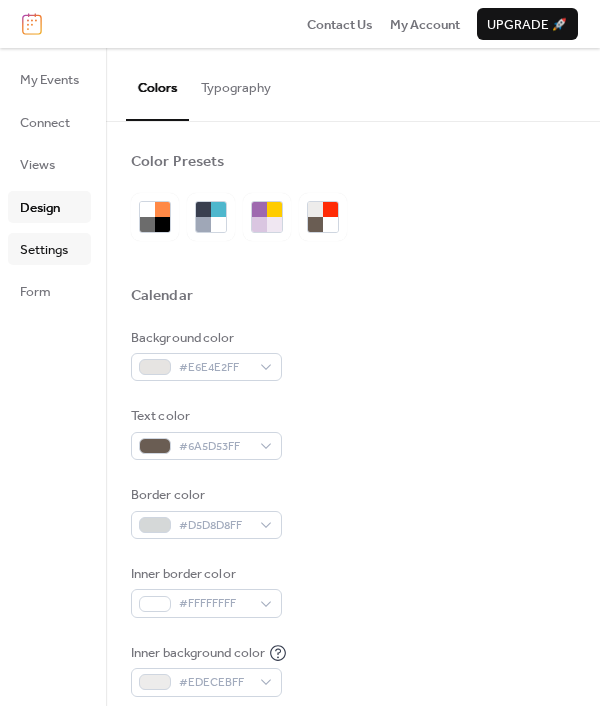 click on "Settings" at bounding box center [44, 250] 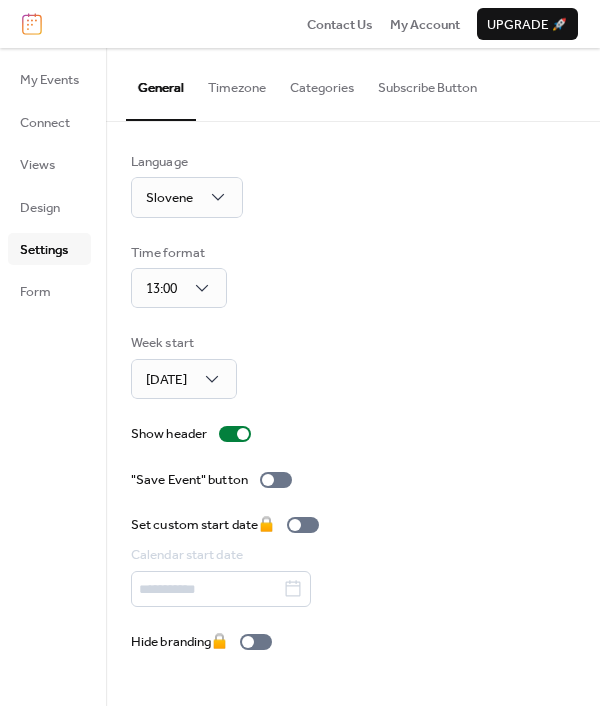 click on "Timezone" at bounding box center [237, 83] 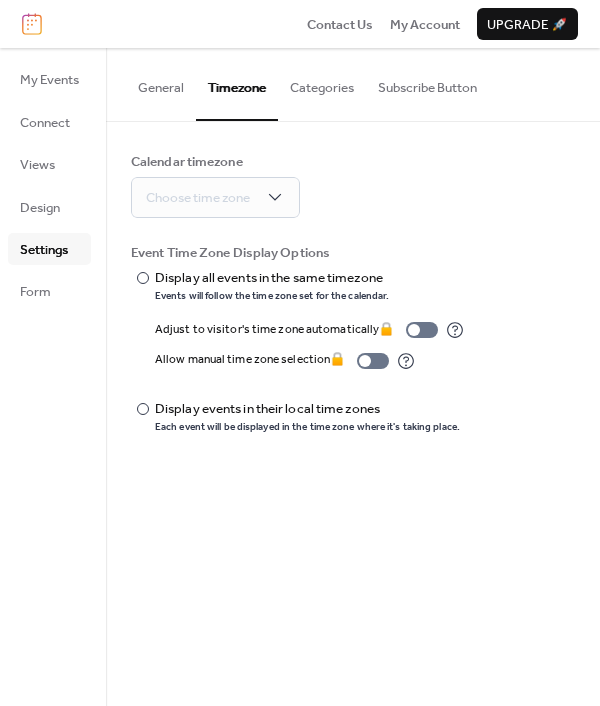 click on "Categories" at bounding box center [322, 83] 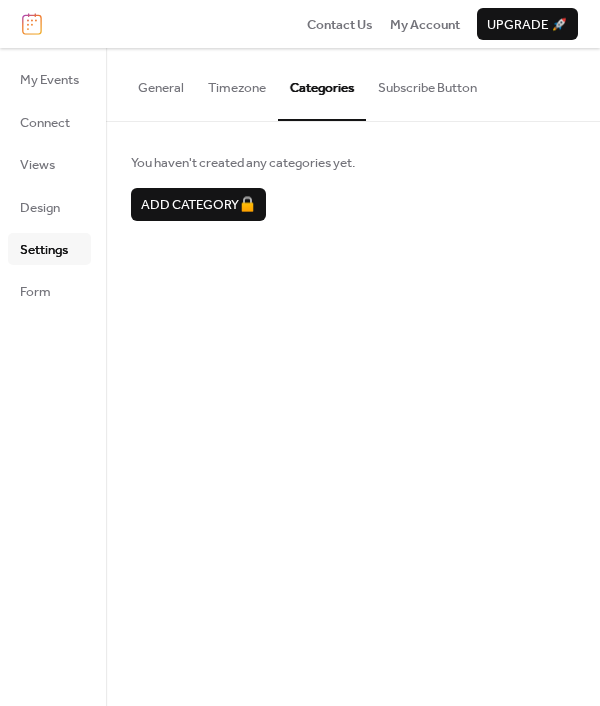 click on "Subscribe Button" at bounding box center (427, 83) 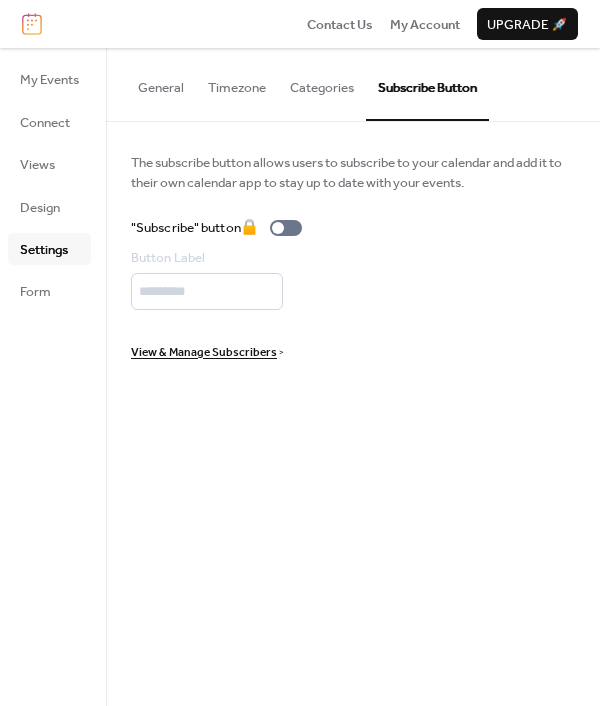 click on "General" at bounding box center (161, 83) 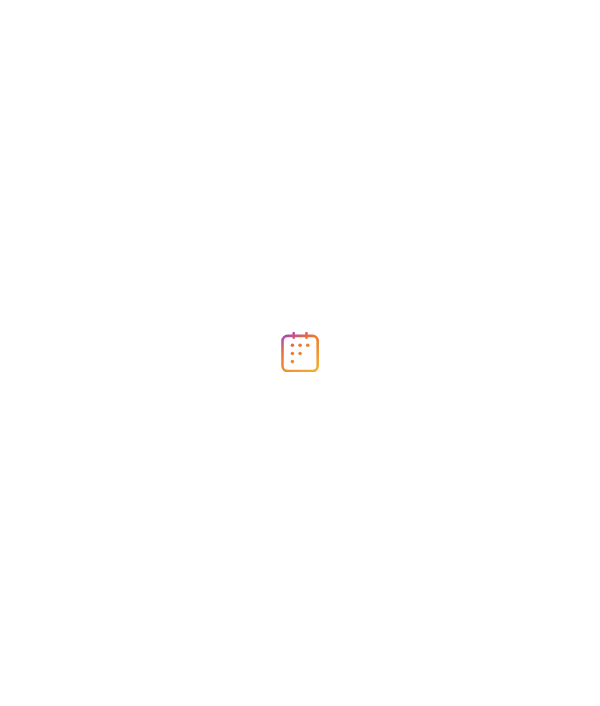 scroll, scrollTop: 0, scrollLeft: 0, axis: both 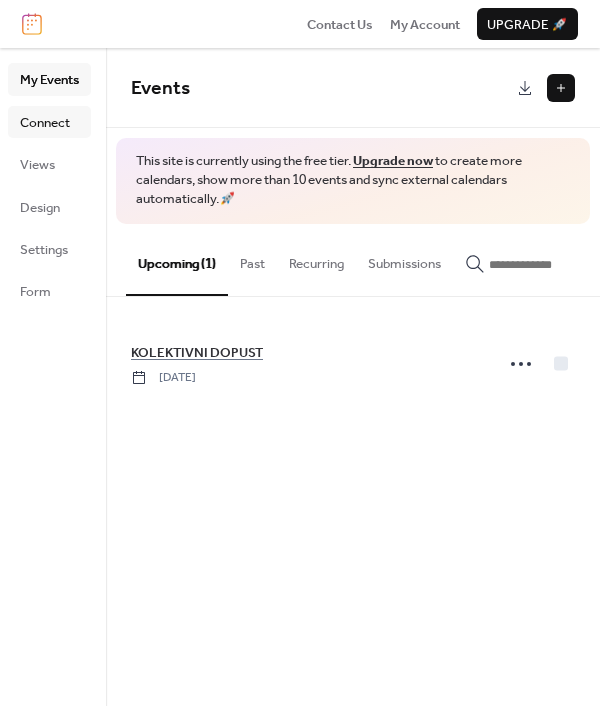 click on "Connect" at bounding box center [45, 123] 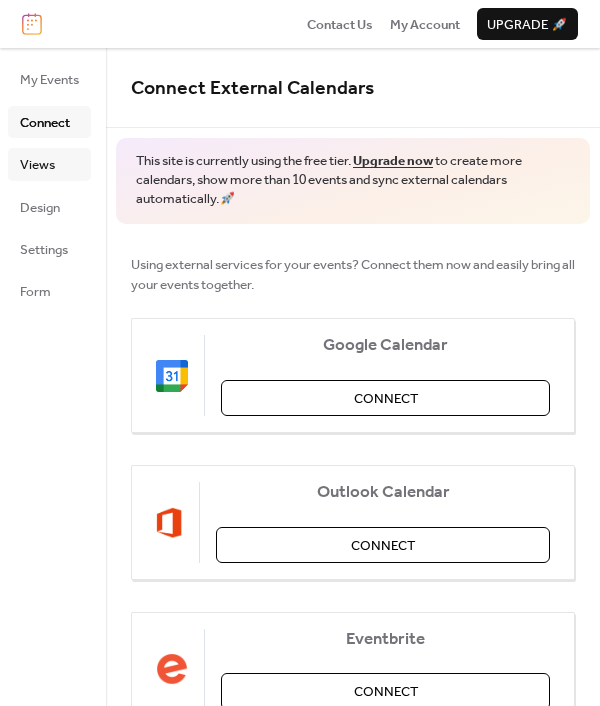 click on "Views" at bounding box center [49, 164] 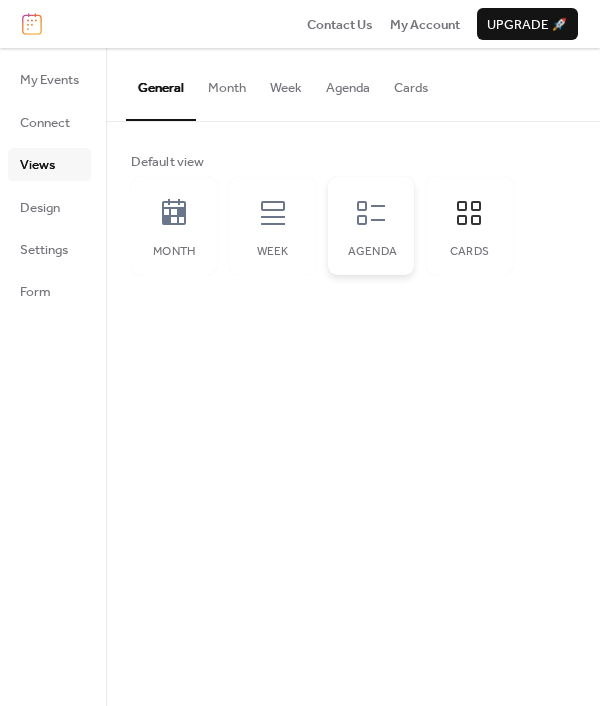 click on "Agenda" at bounding box center (371, 252) 